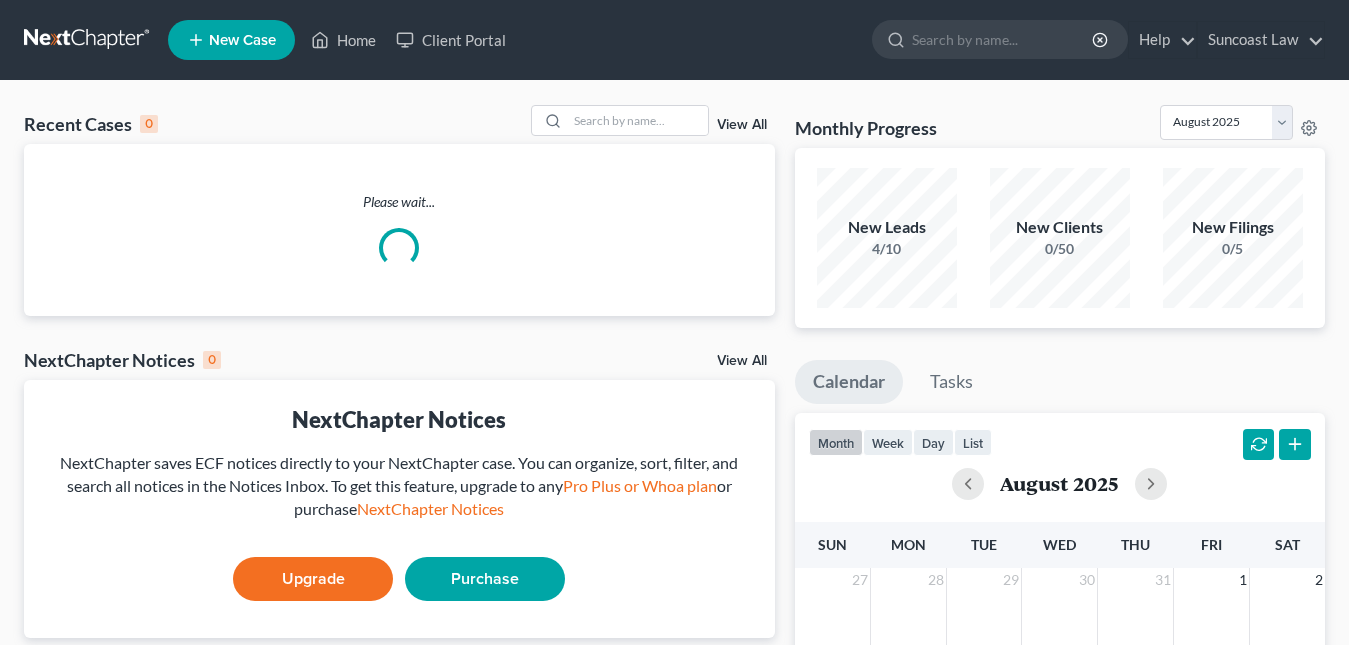 scroll, scrollTop: 0, scrollLeft: 0, axis: both 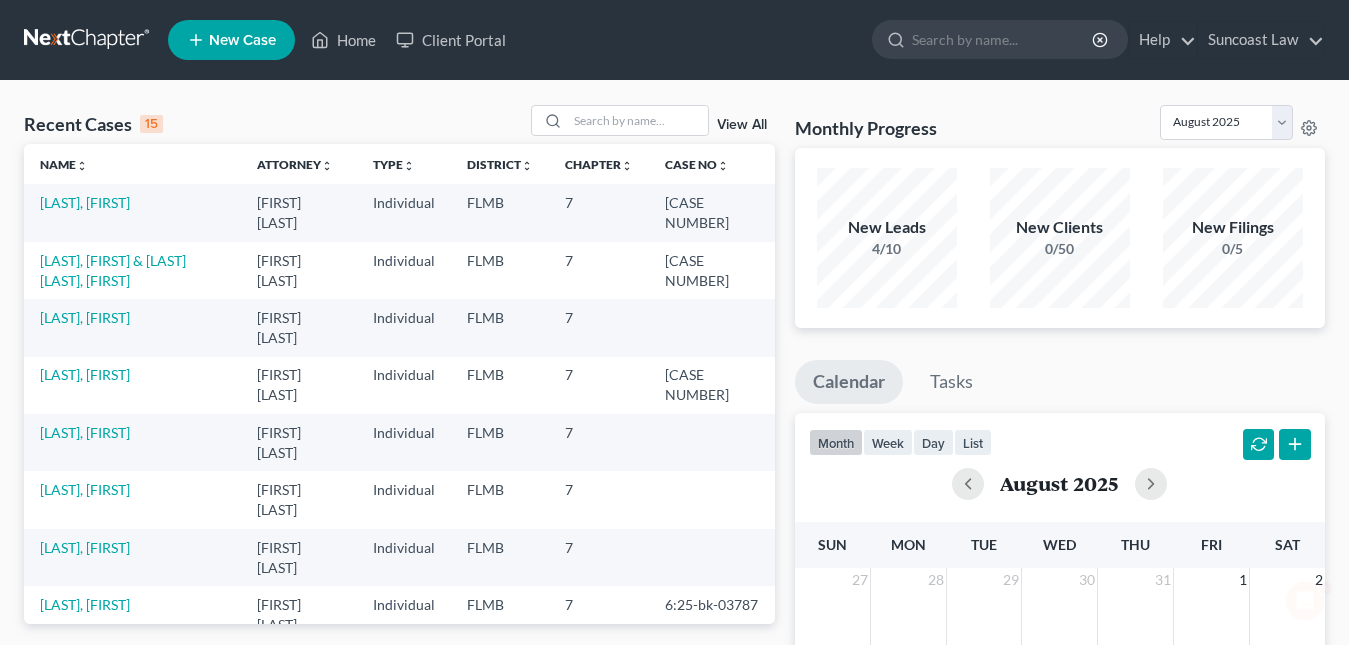 click on "New Case" at bounding box center [242, 40] 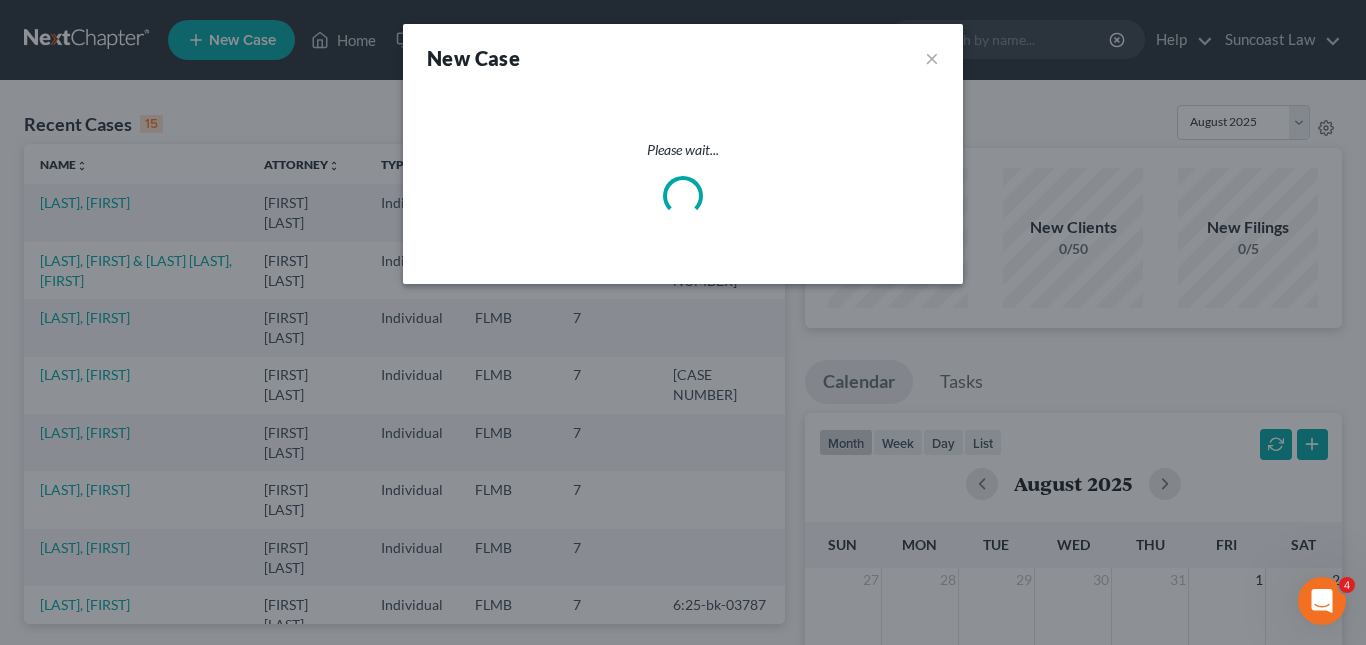 select on "15" 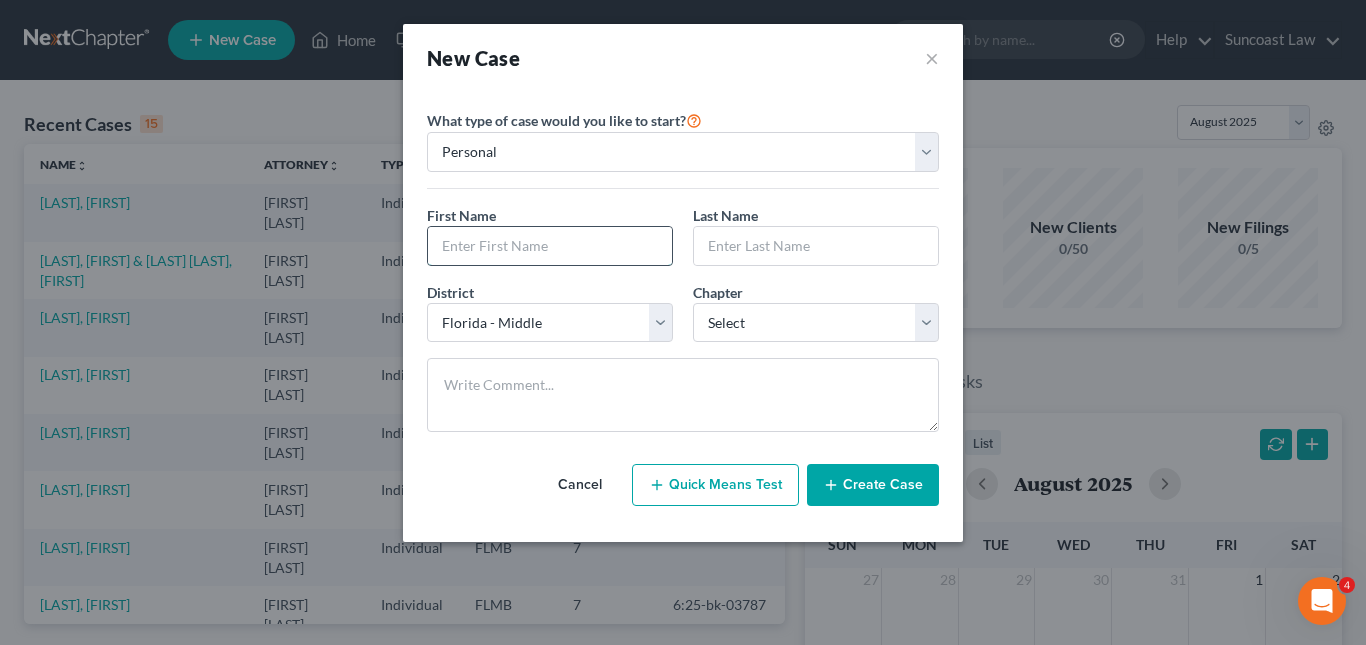 paste on "[FIRST] [LAST] [SUFFIX]" 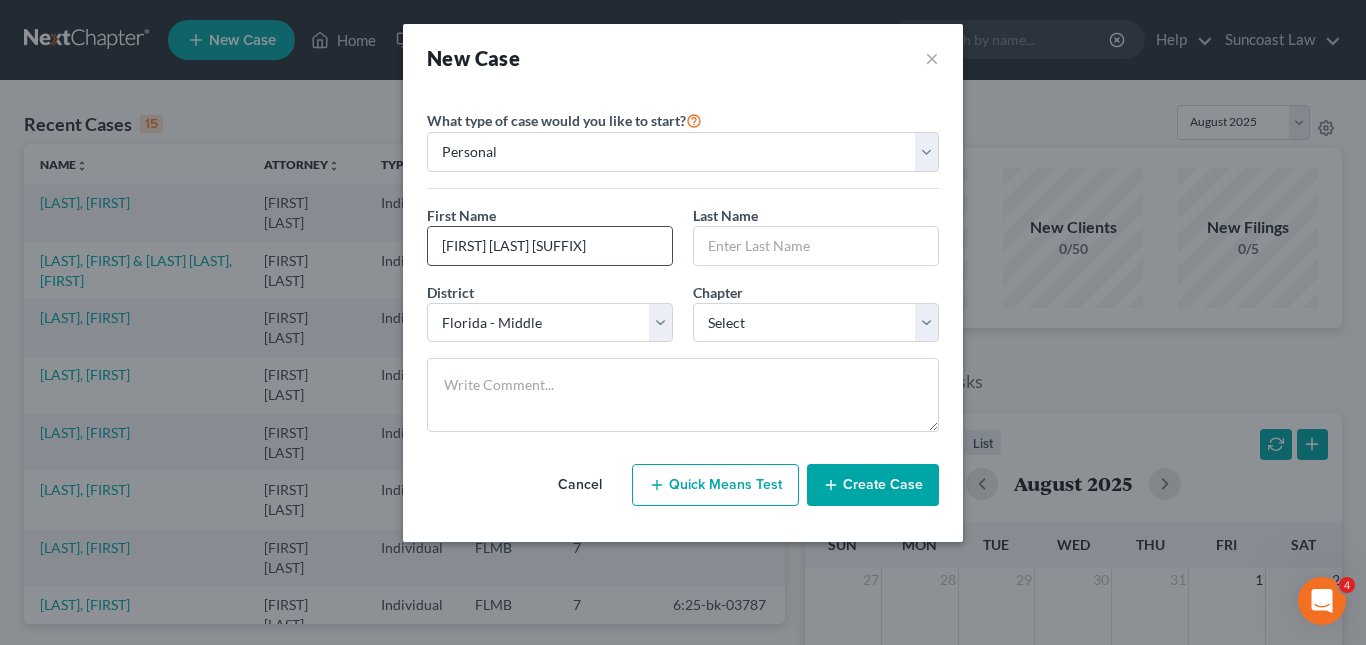 drag, startPoint x: 489, startPoint y: 248, endPoint x: 558, endPoint y: 248, distance: 69 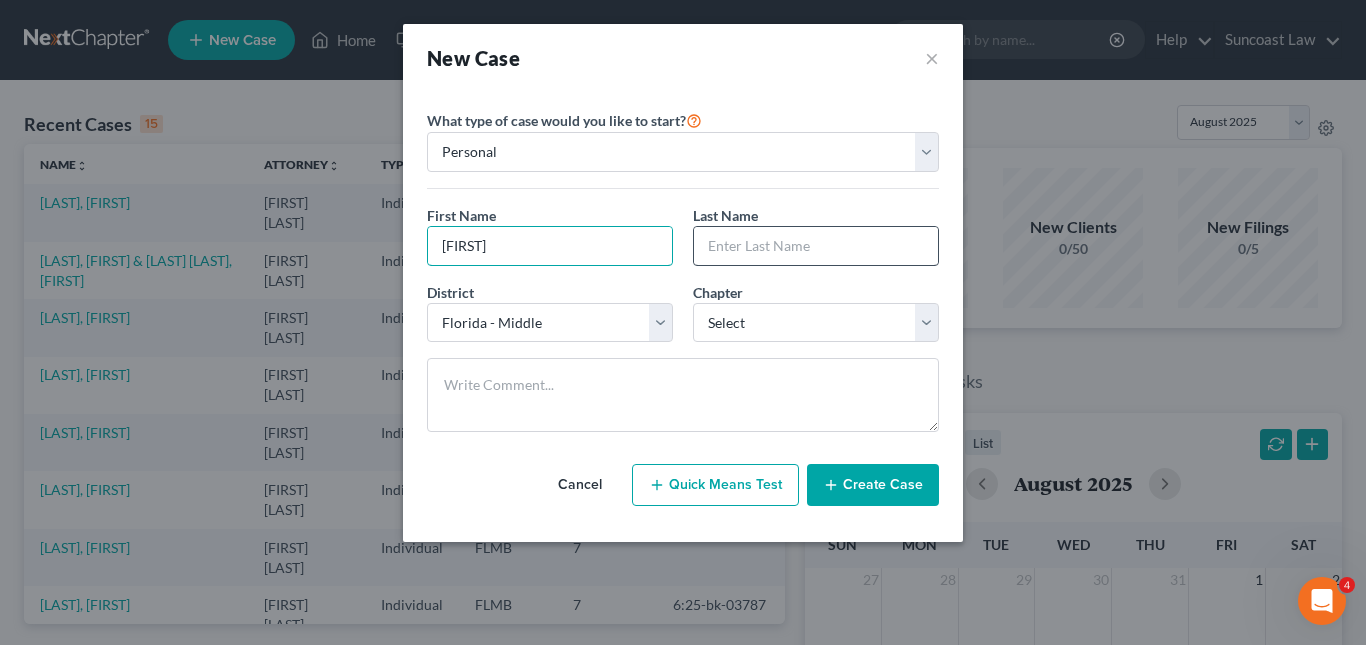 type on "[FIRST]" 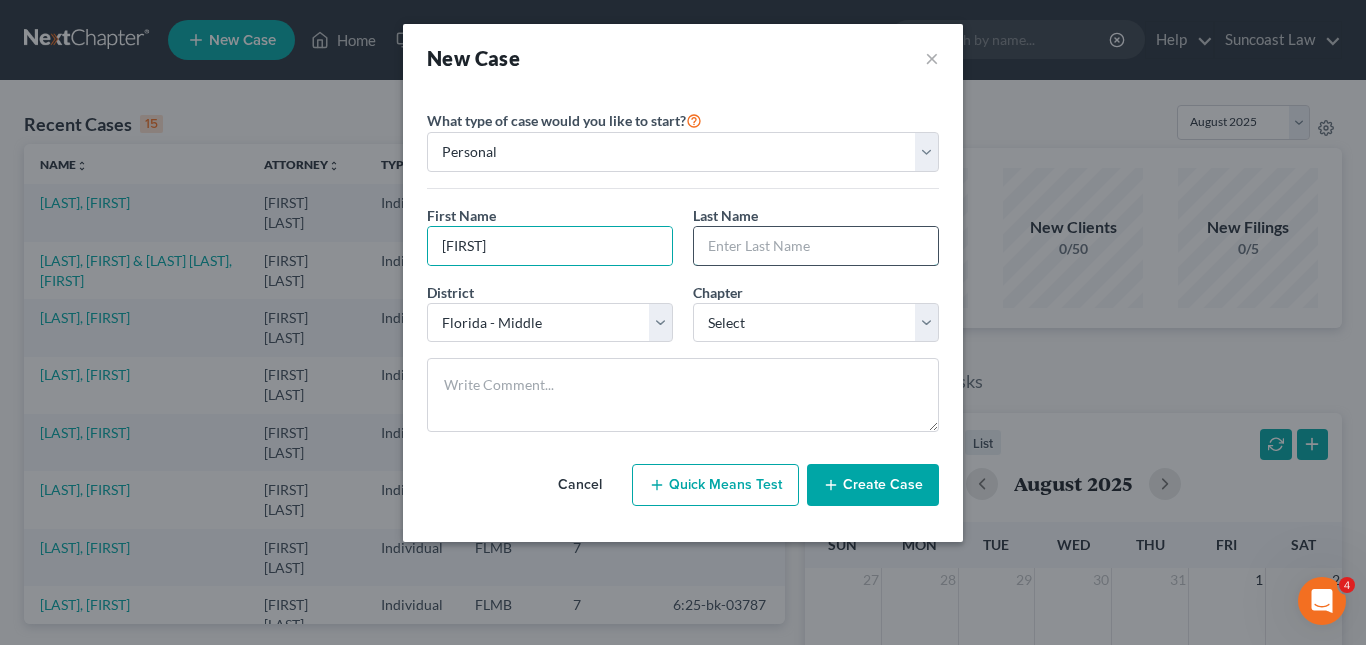 click at bounding box center (816, 246) 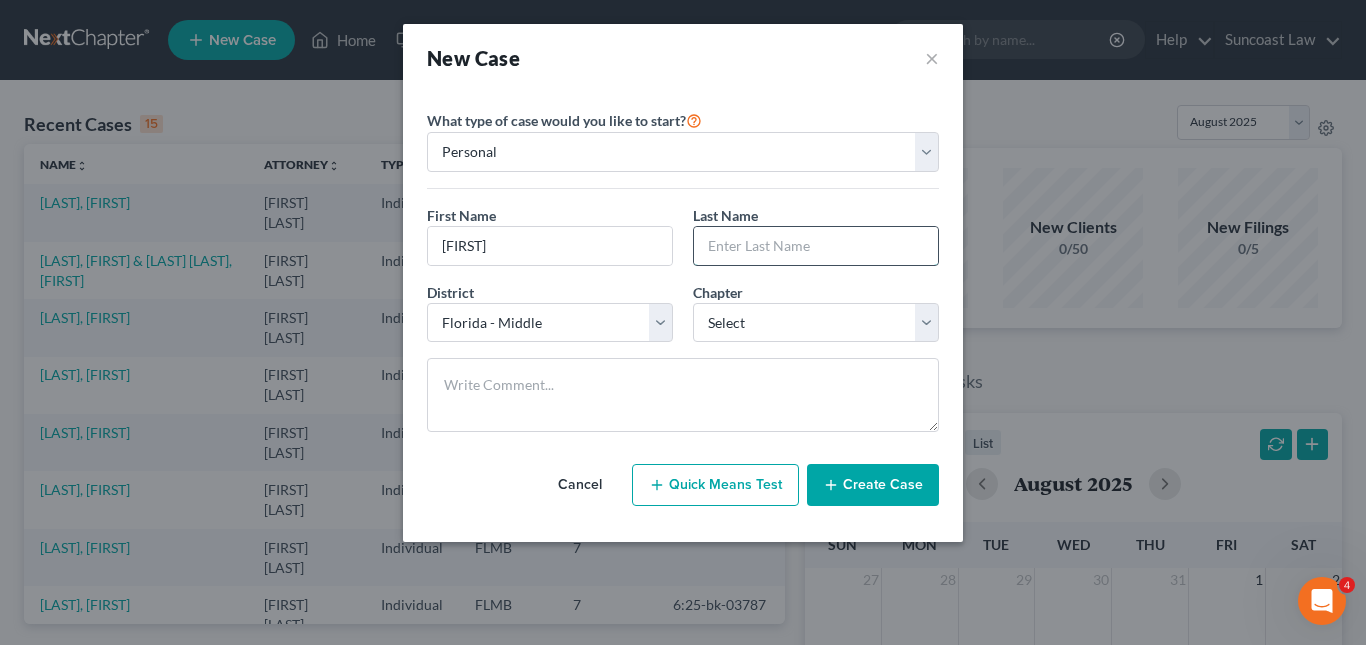 paste on "[LAST], [SUFFIX]" 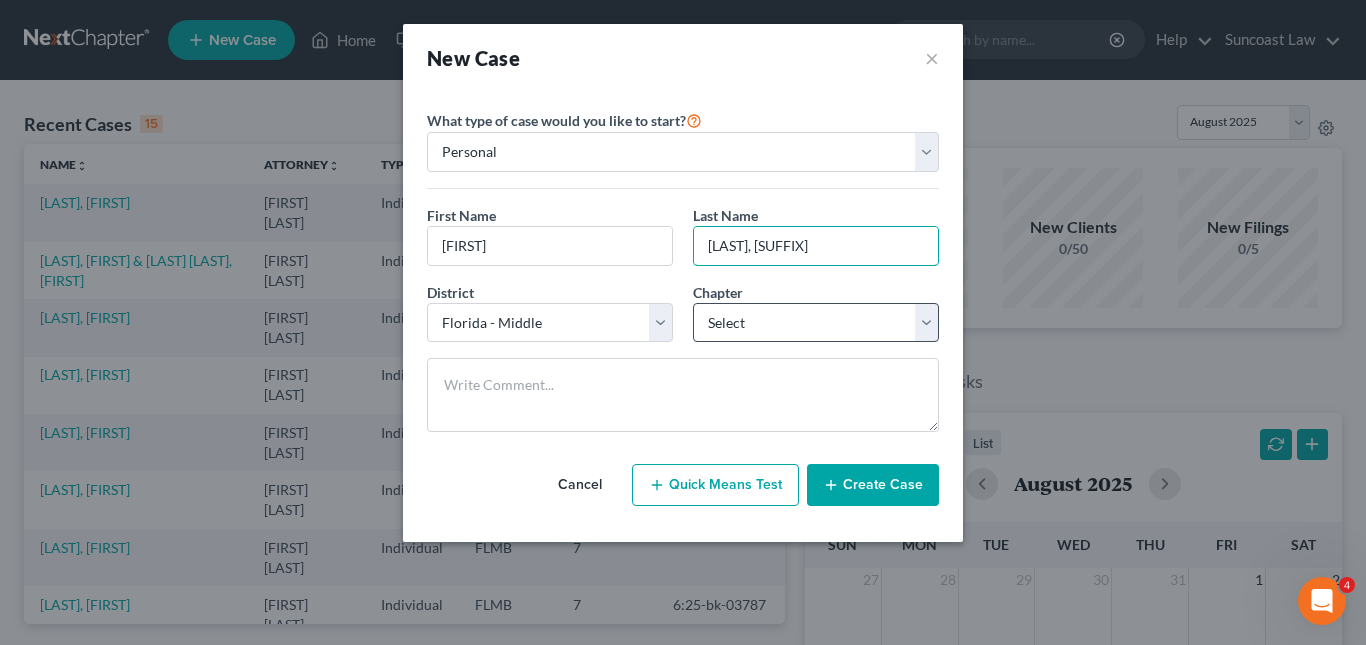 type on "[LAST], [SUFFIX]" 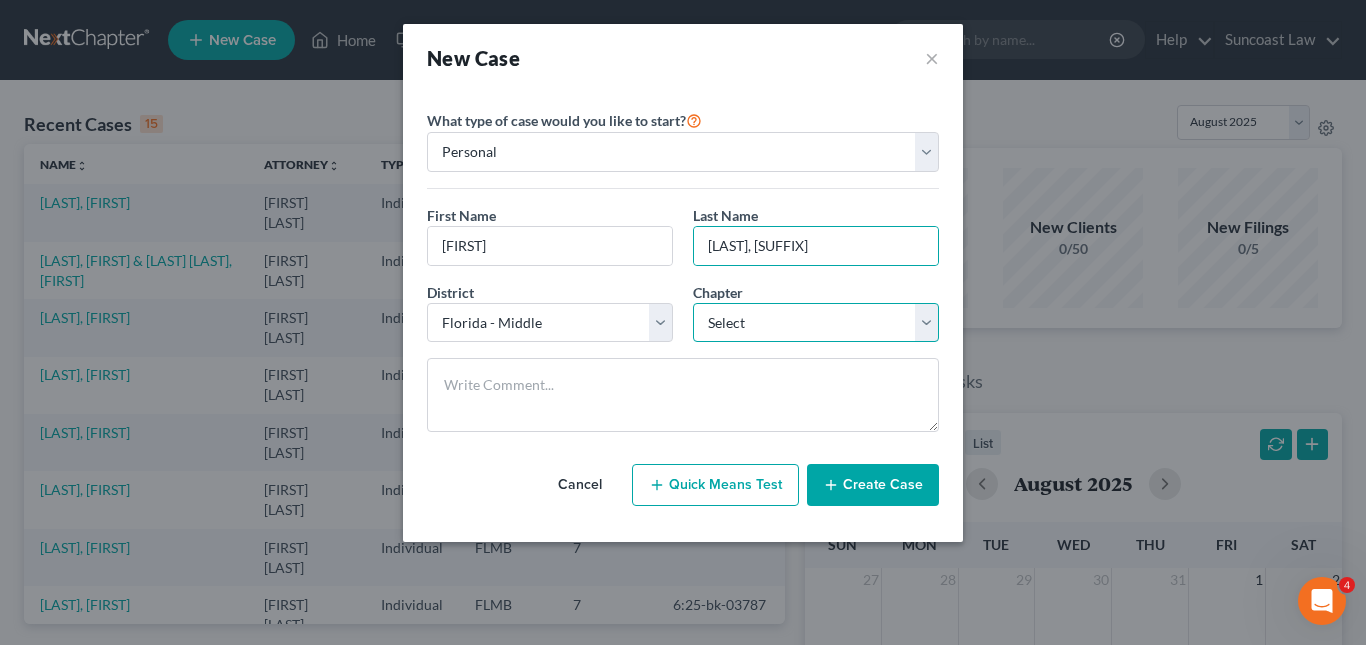 drag, startPoint x: 927, startPoint y: 327, endPoint x: 905, endPoint y: 341, distance: 26.076809 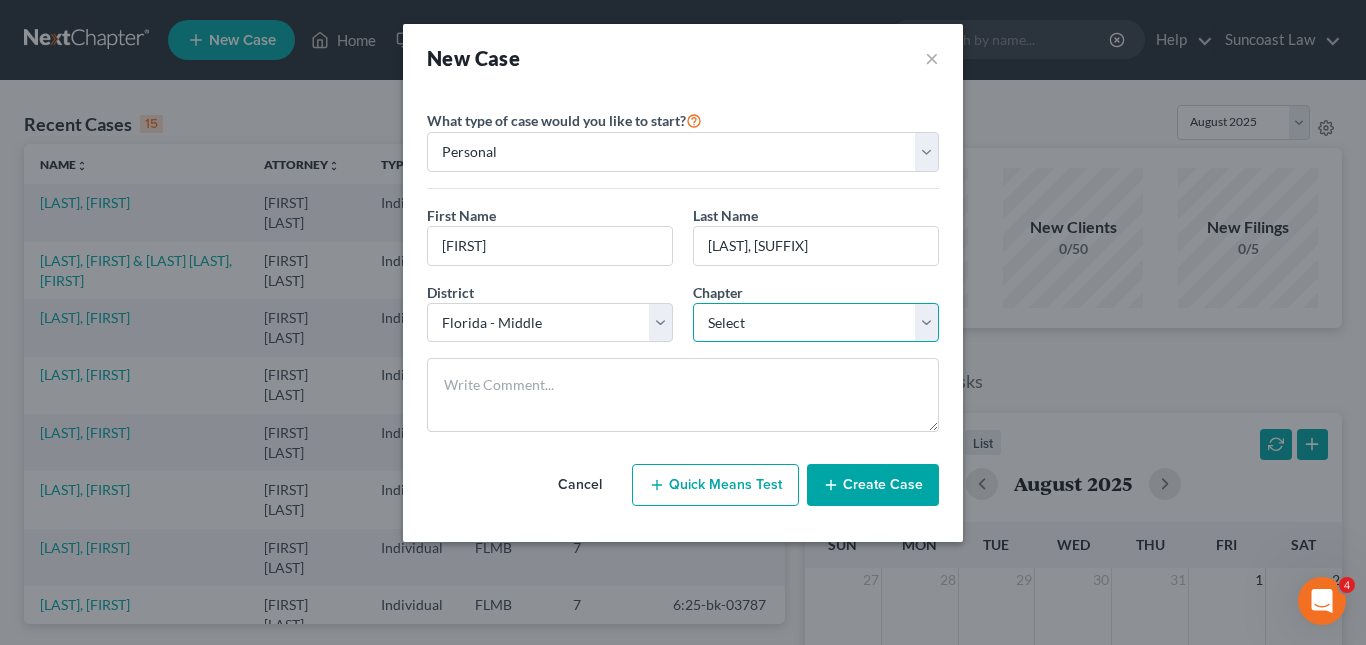 select on "0" 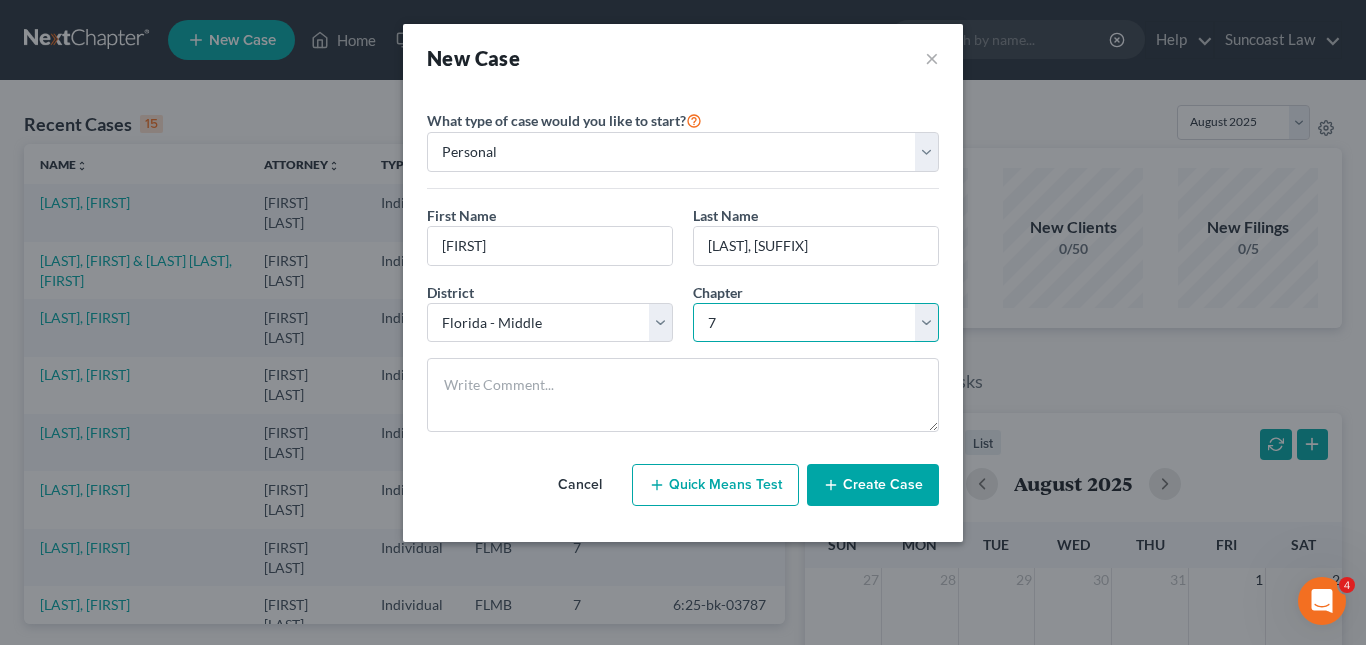 click on "Select 7 11 12 13" at bounding box center (816, 323) 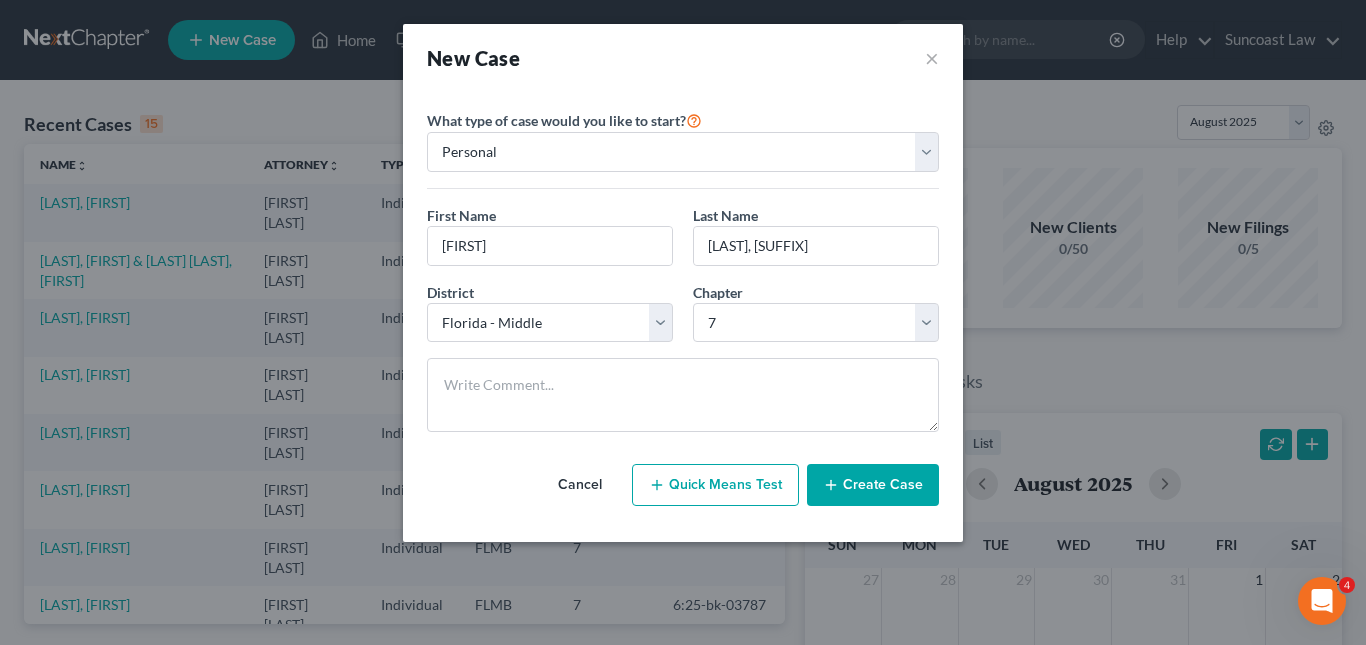click on "Create Case" at bounding box center [873, 485] 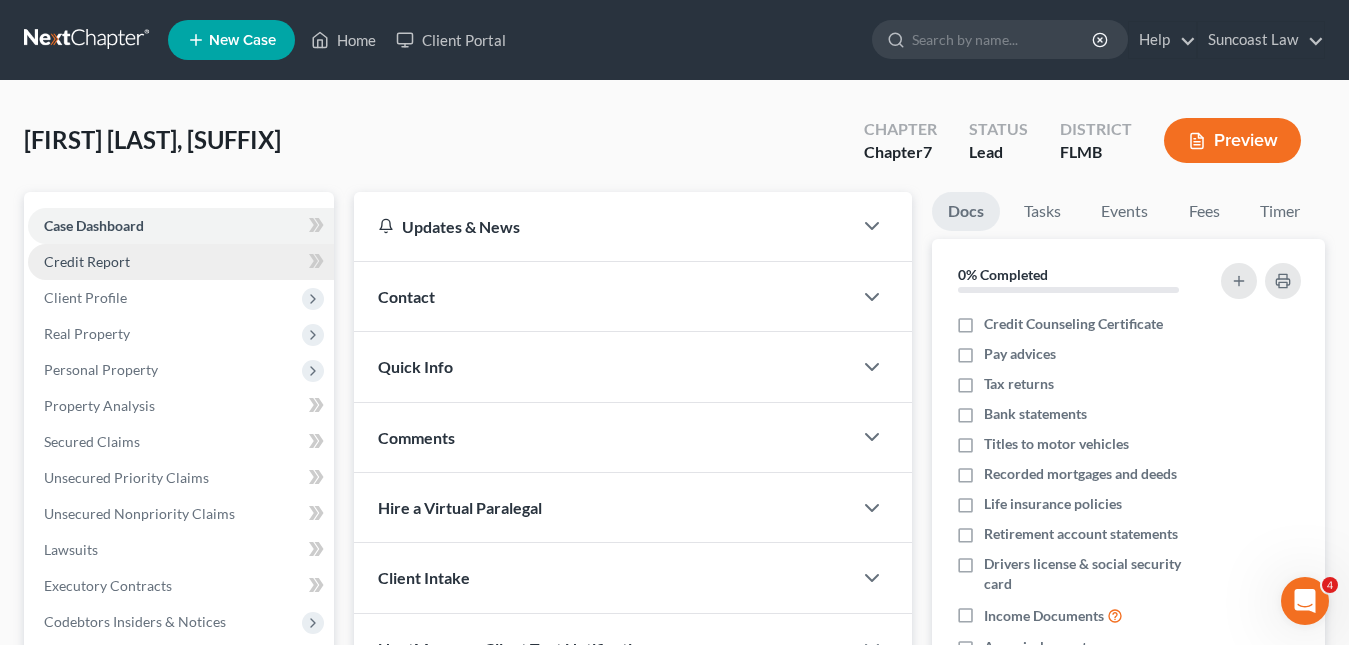 click on "Credit Report" at bounding box center (87, 261) 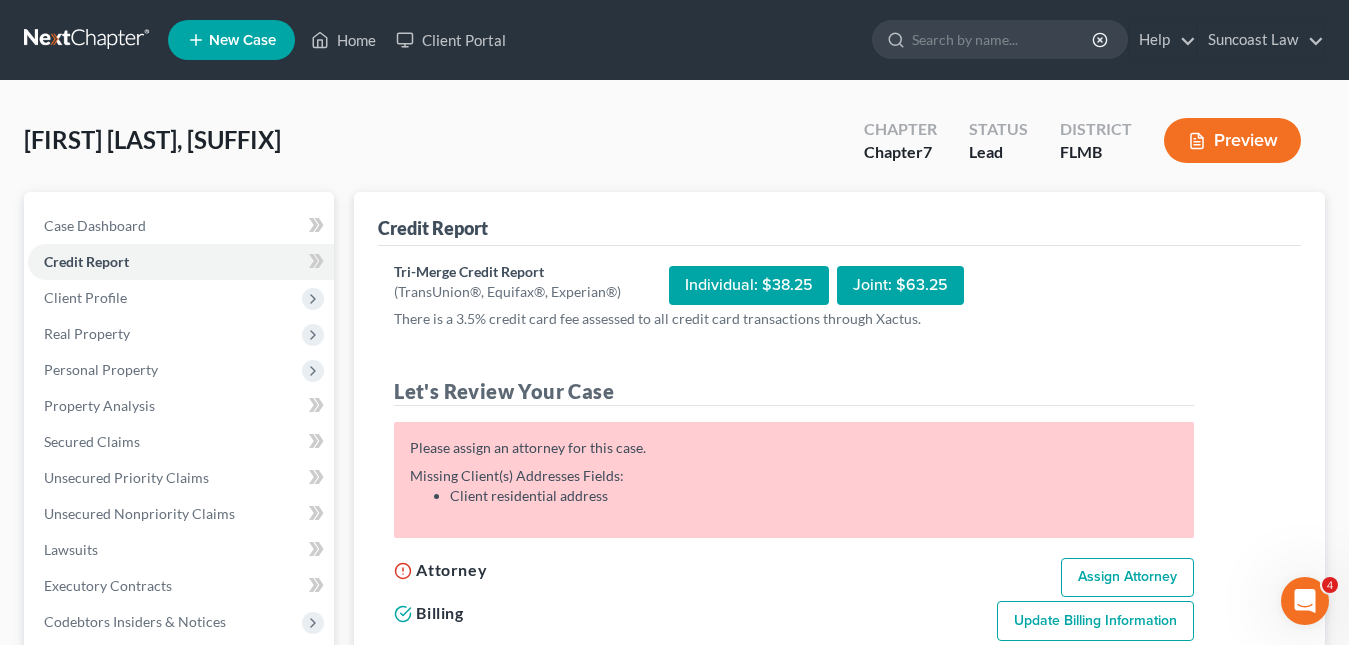 click on "Assign Attorney" at bounding box center (1127, 578) 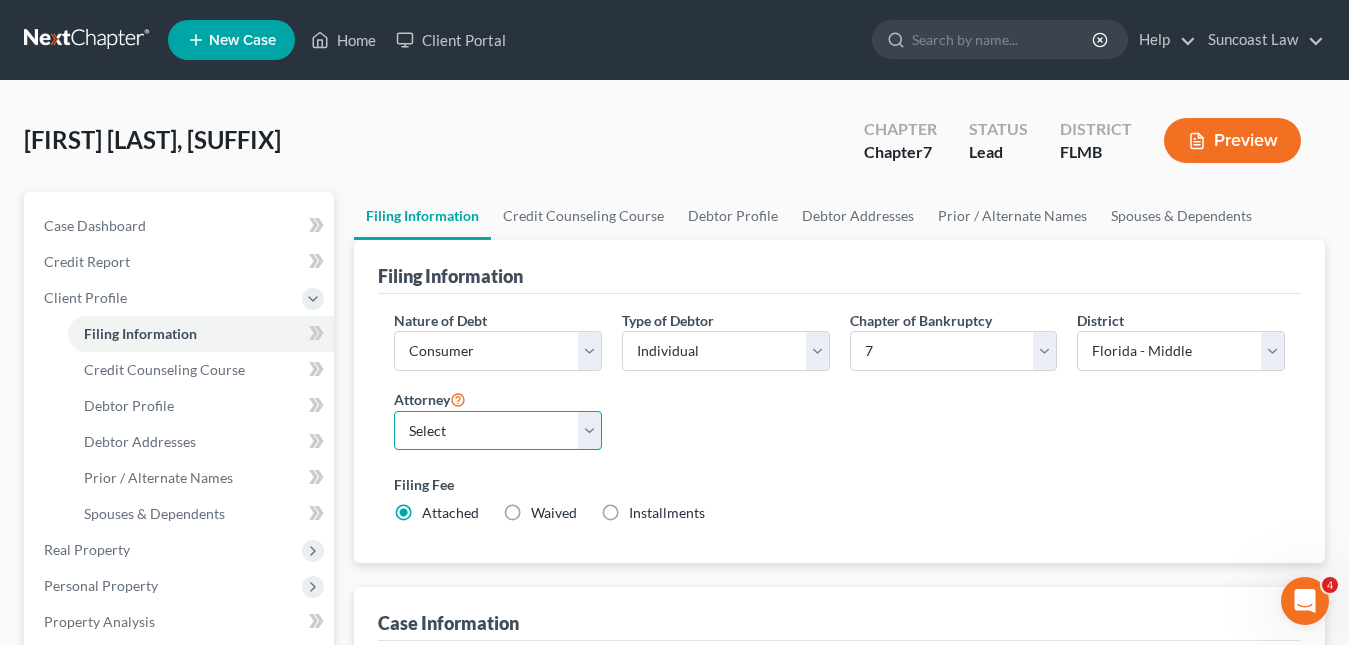 click on "Select [FIRST] [LAST] - [STATE][ABBREVIATION] [FIRST] [LAST] - [STATE][ABBREVIATION]" at bounding box center (498, 431) 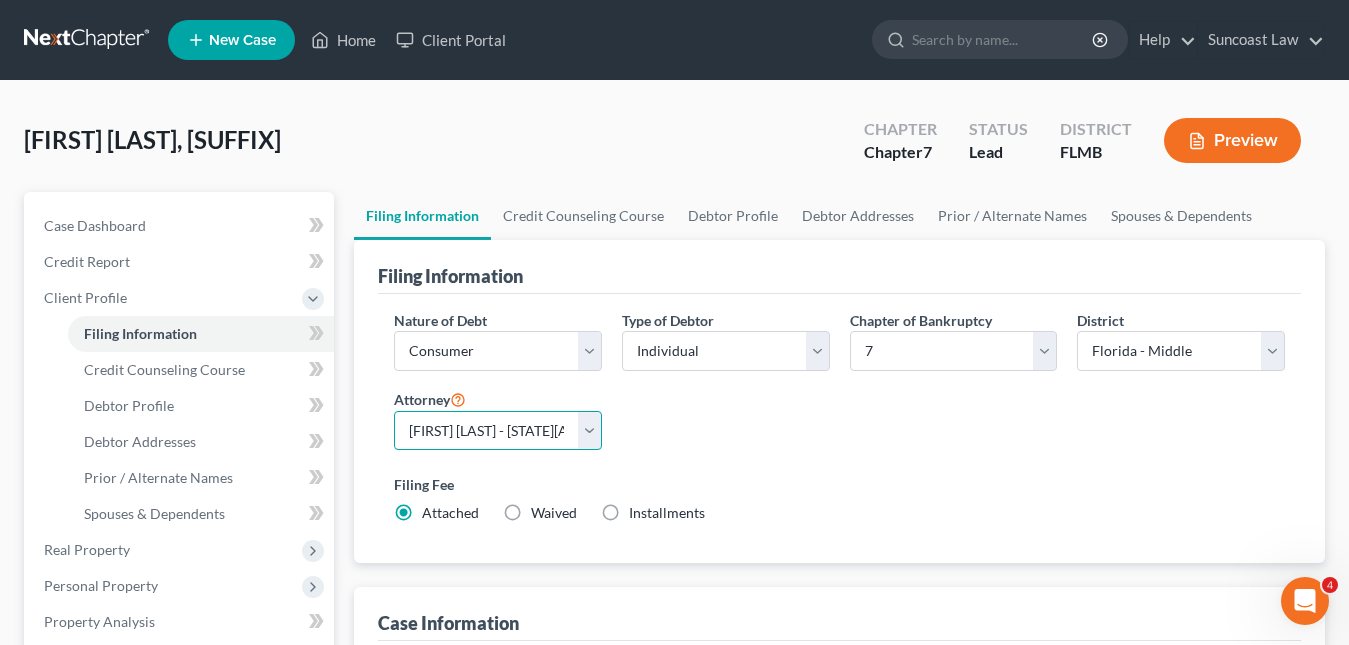 click on "Select [FIRST] [LAST] - [STATE][ABBREVIATION] [FIRST] [LAST] - [STATE][ABBREVIATION]" at bounding box center (498, 431) 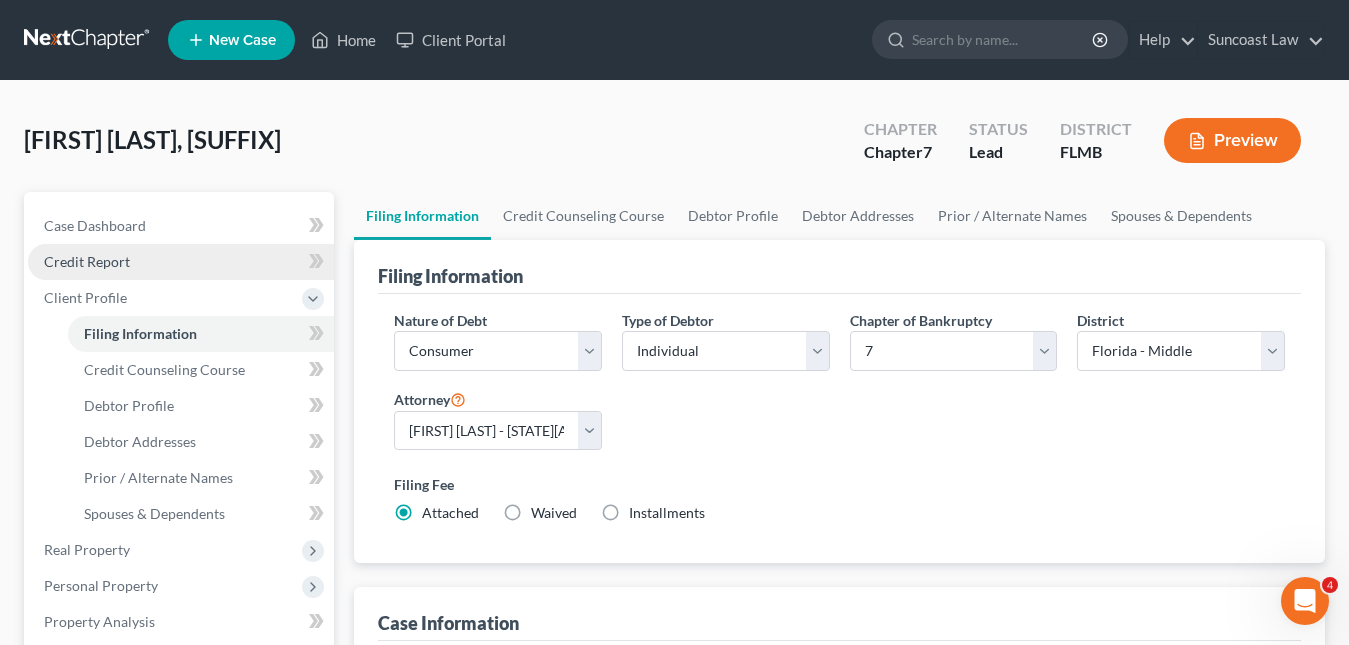 click on "Credit Report" at bounding box center [87, 261] 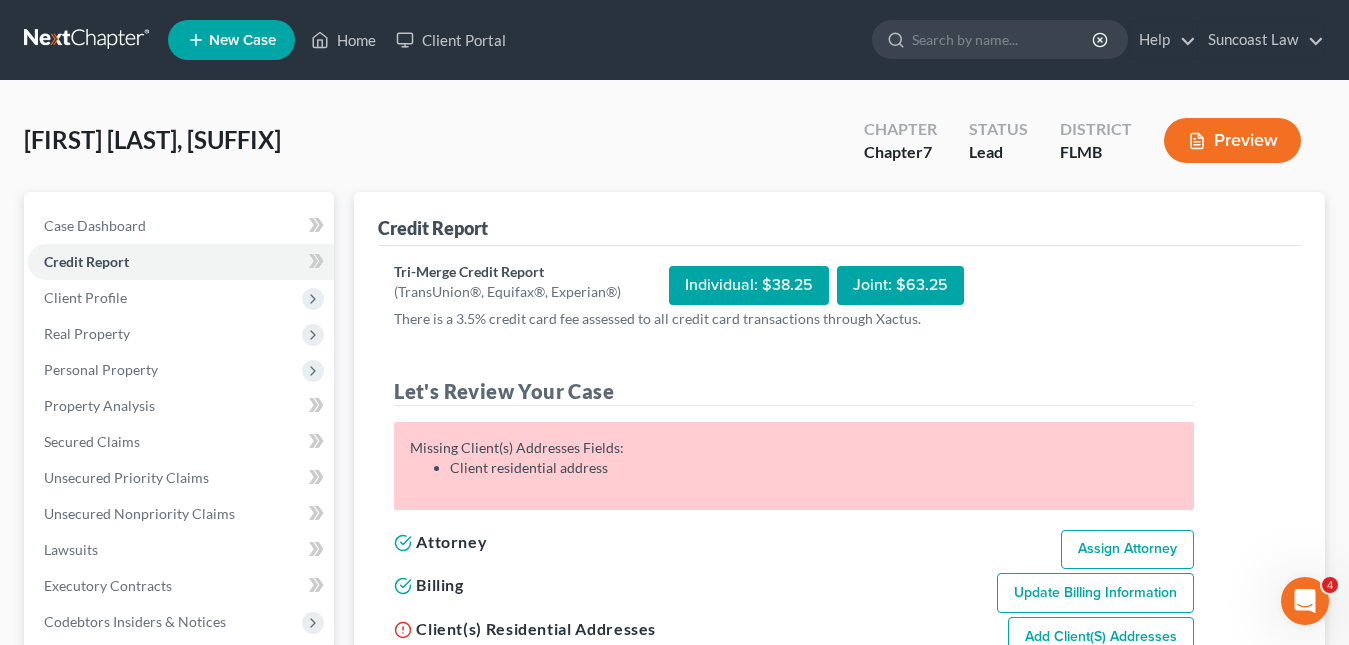 scroll, scrollTop: 200, scrollLeft: 0, axis: vertical 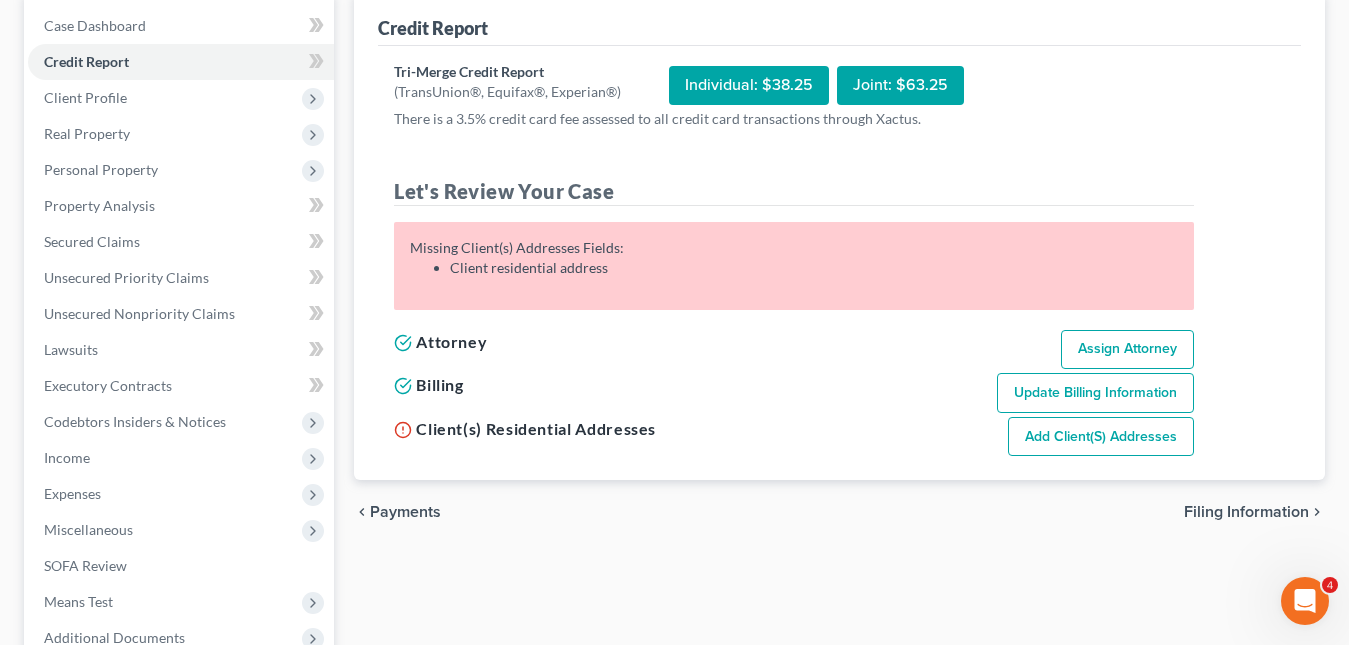 click on "Add Client(s) Addresses" at bounding box center [1101, 437] 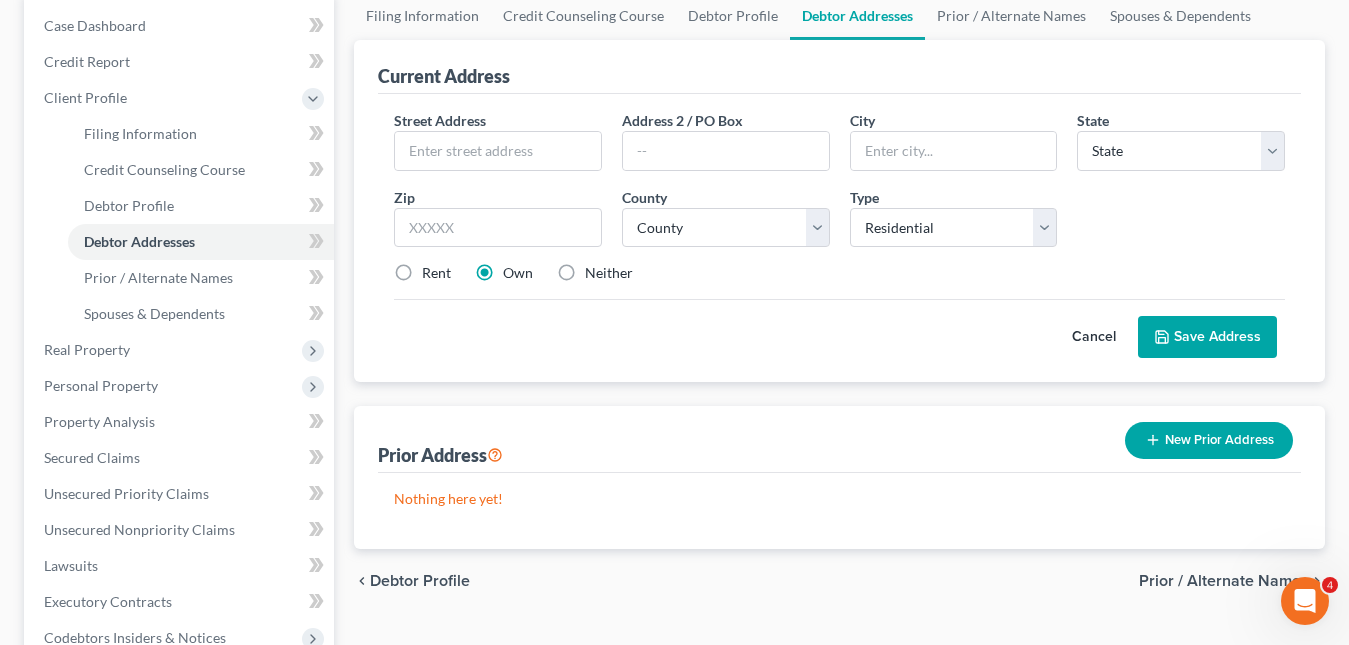 scroll, scrollTop: 0, scrollLeft: 0, axis: both 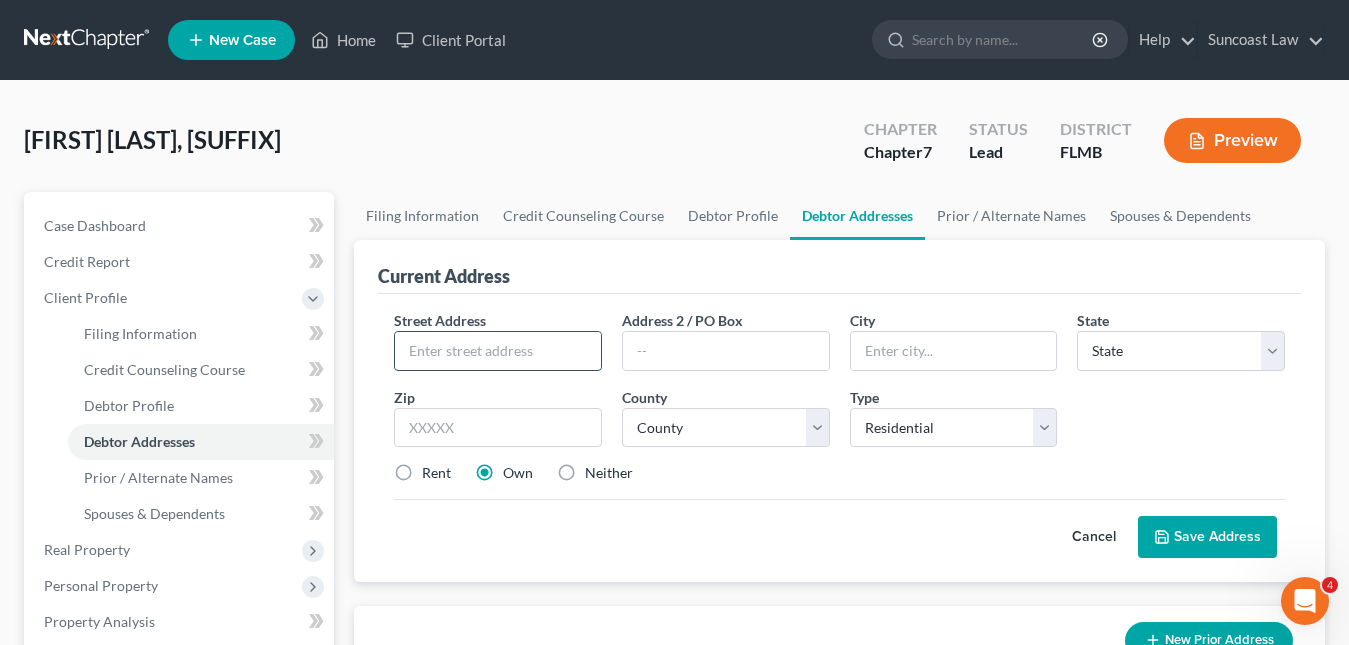 click at bounding box center [498, 351] 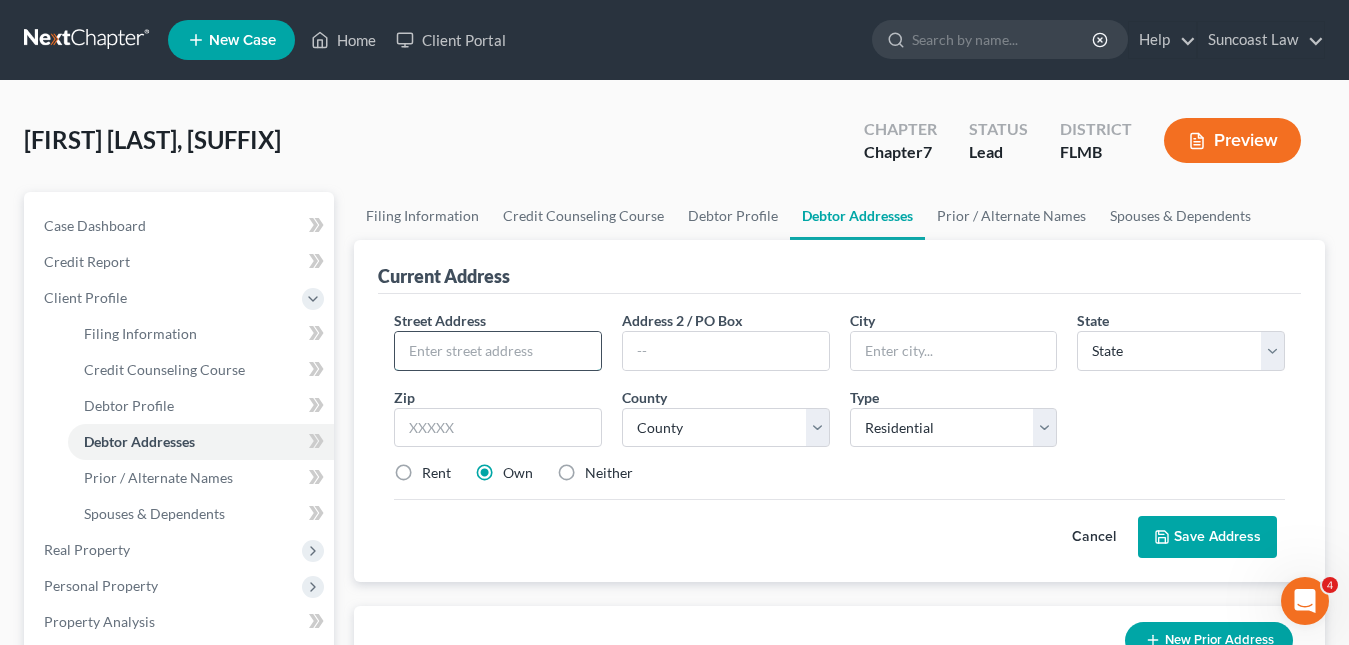 paste on "[NUMBER] [STREET] #[NUMBER]" 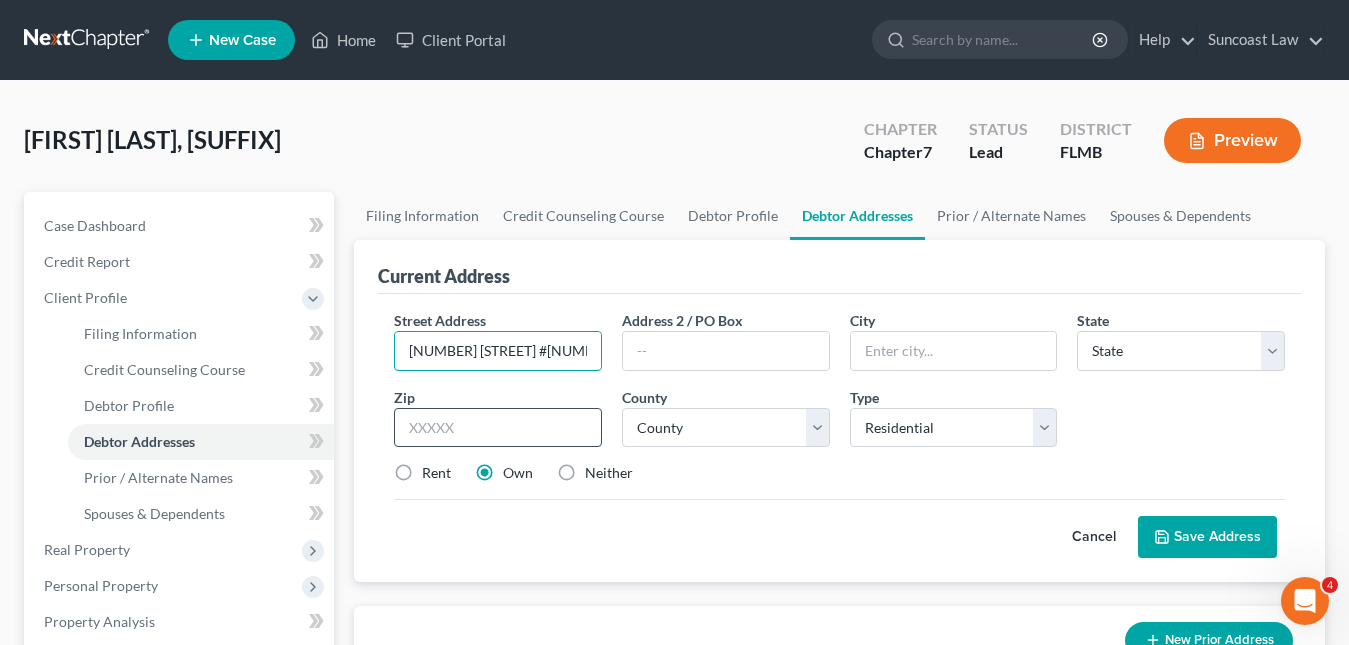 type on "[NUMBER] [STREET] #[NUMBER]" 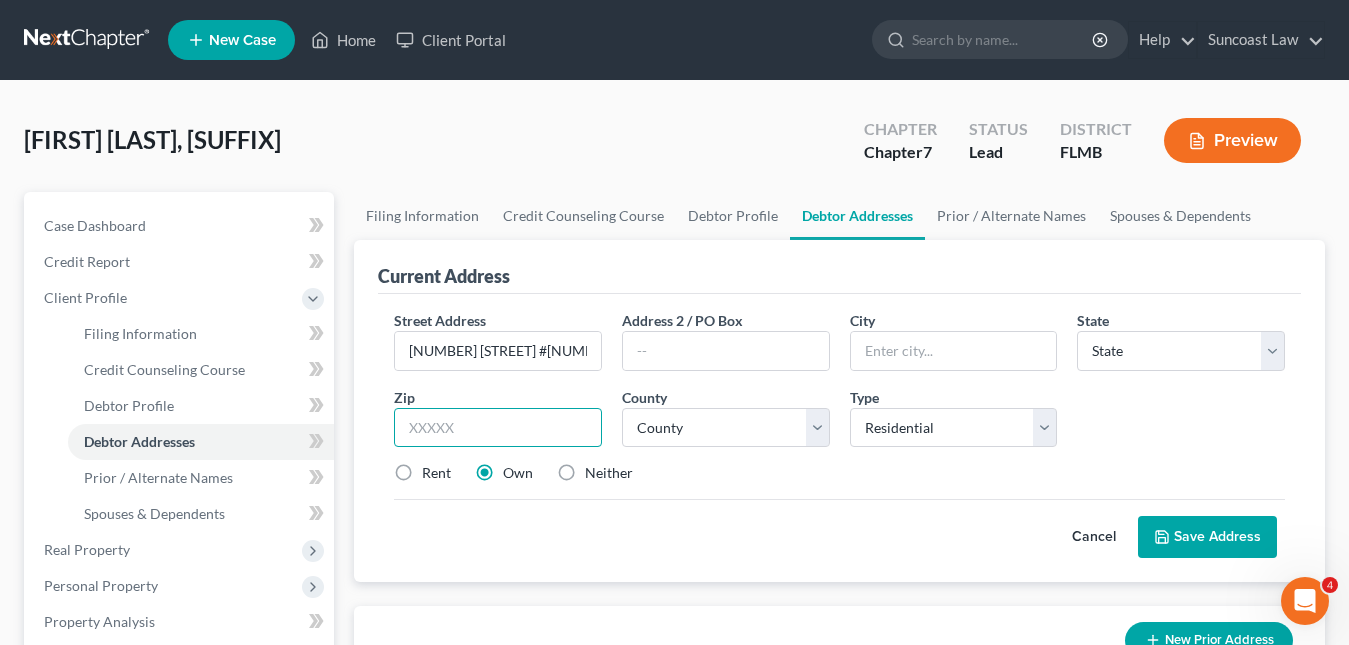 click at bounding box center (498, 428) 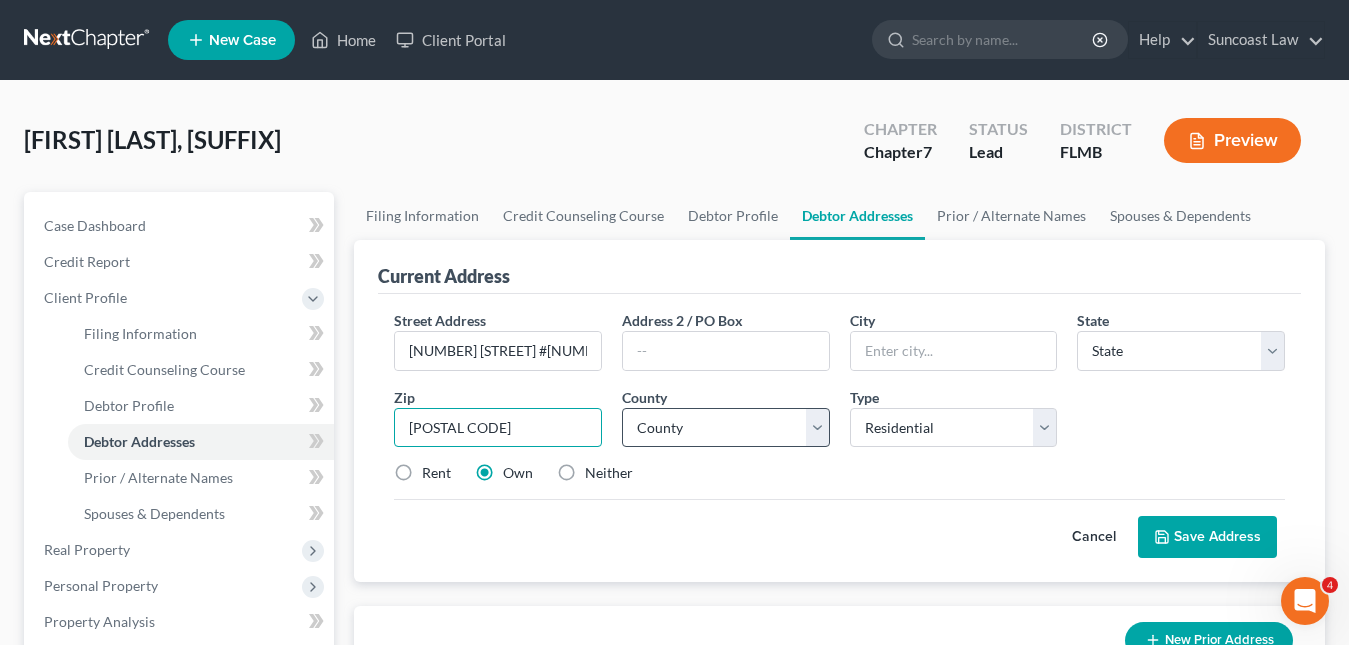 type on "[POSTAL CODE]" 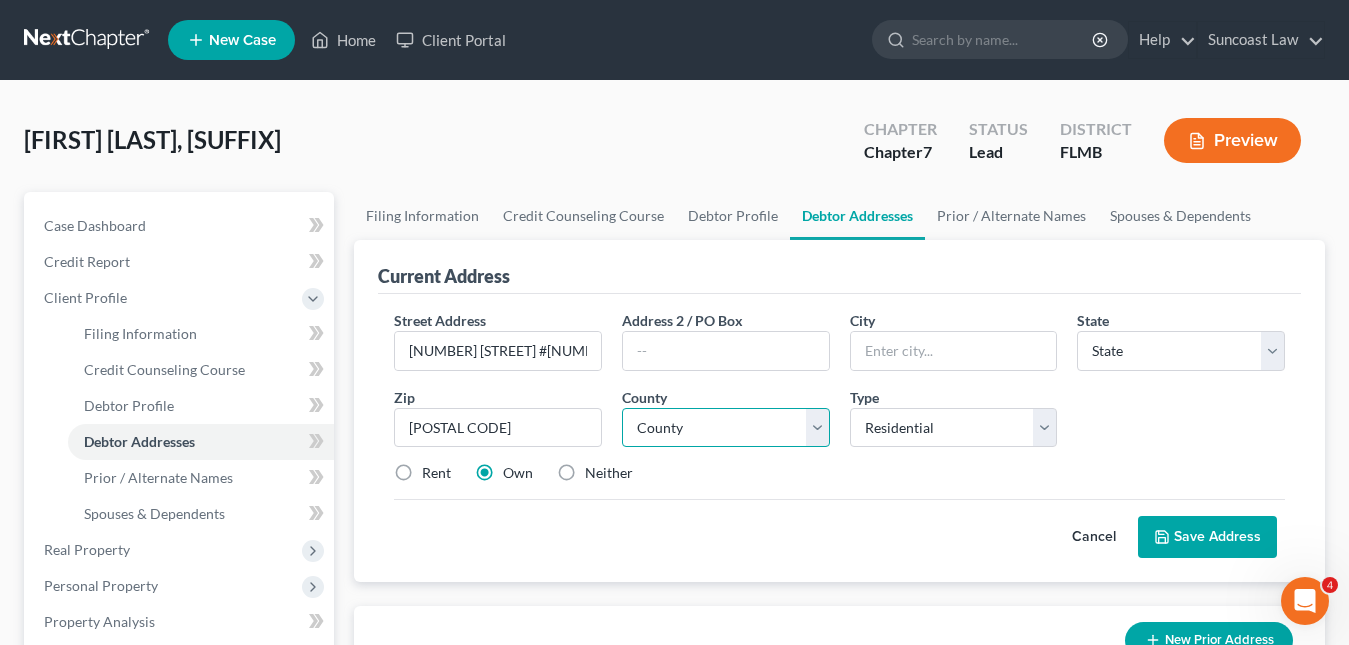 type on "[CITY]" 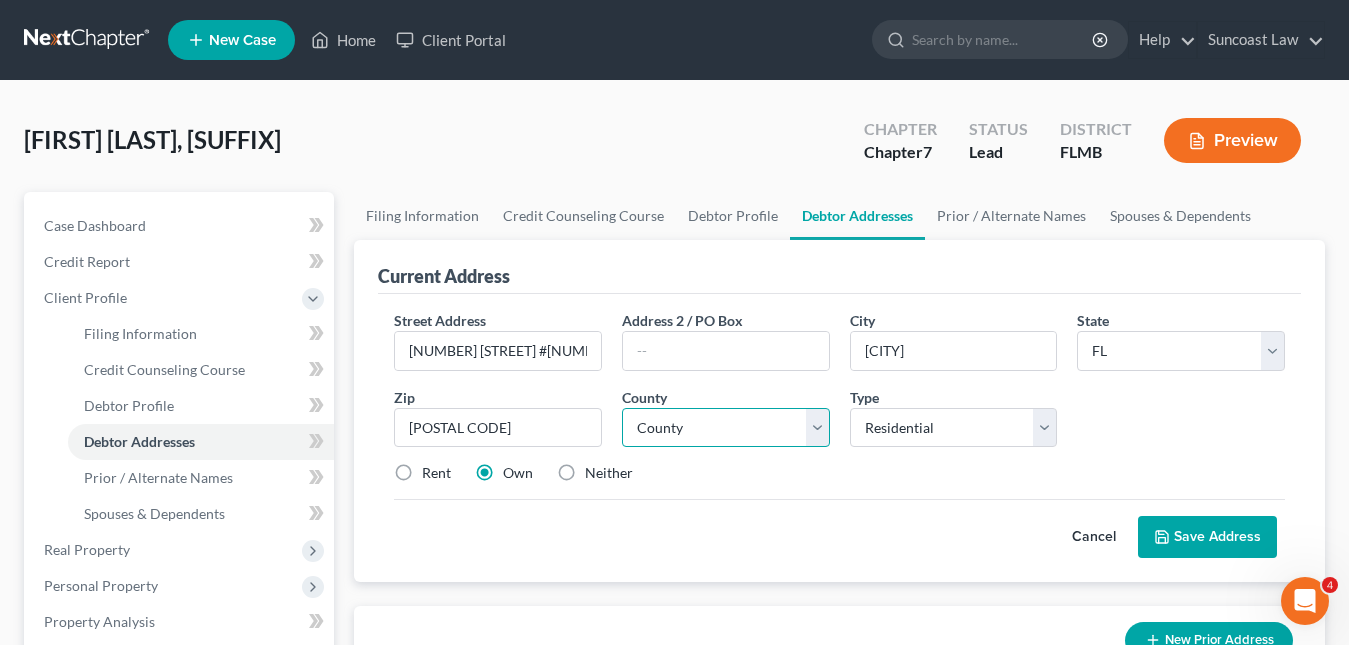 click on "County" at bounding box center (726, 428) 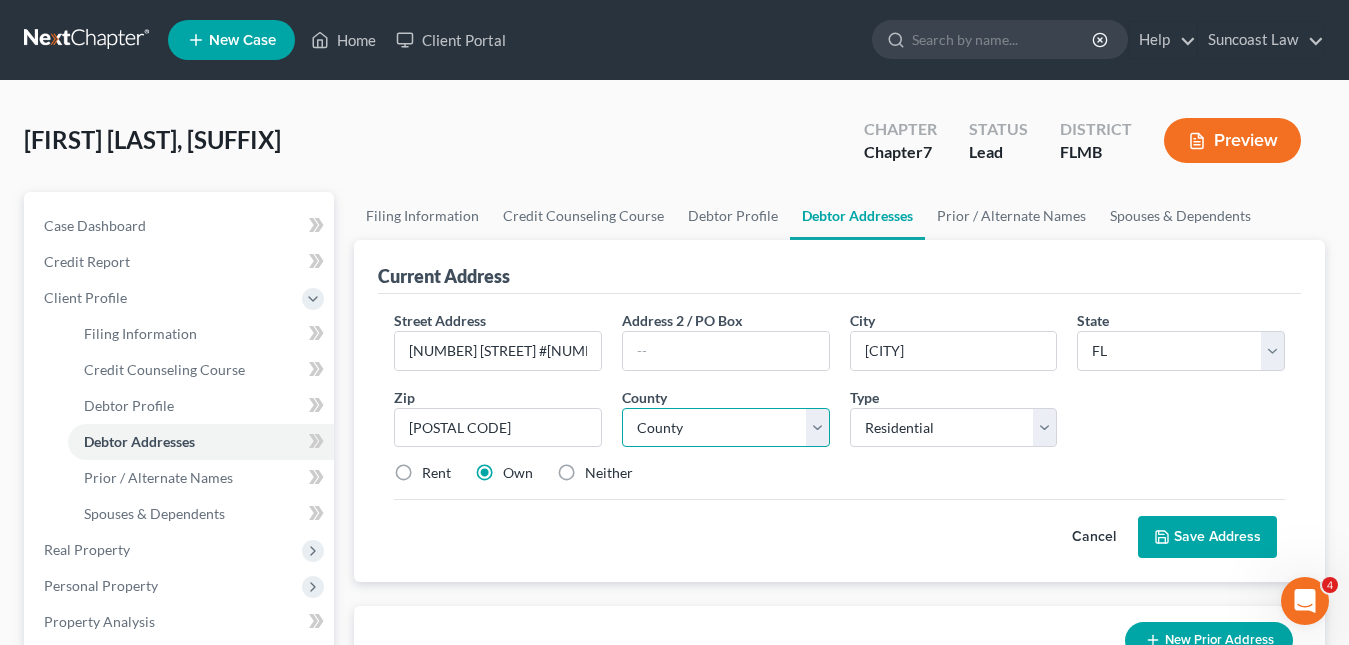 select on "40" 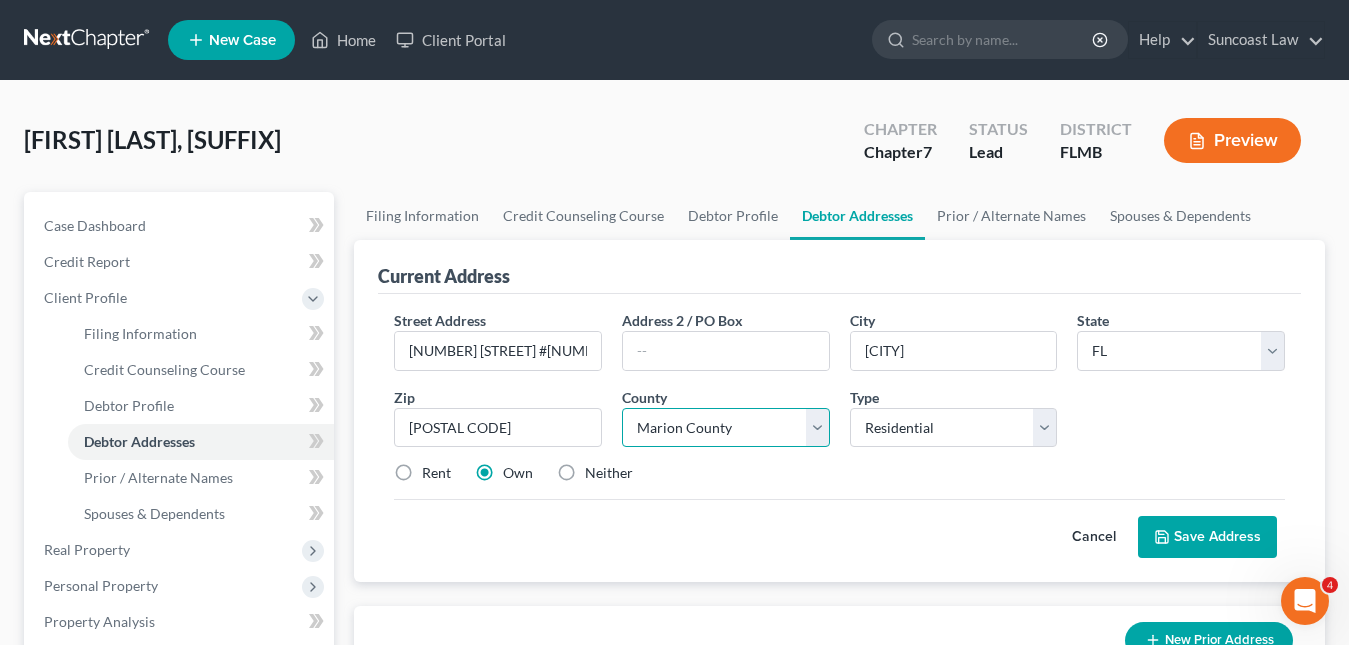 click on "County Alachua County Baker County Bay County Bradford County Brevard County Broward County Calhoun County Charlotte County Citrus County Clay County Collier County Columbia County DeSoto County Dixie County Duval County Escambia County Flagler County Franklin County Gadsden County Gilchrist County Glades County Gulf County Hamilton County Hardee County Hendry County Hernando County Highlands County Hillsborough County Holmes County Indian River County Jackson County Jefferson County Lafayette County Lake County Lee County Leon County Levy County Liberty County Madison County Manatee County Marion County Martin County Miami-Dade County Monroe County Nassau County Okaloosa County Okeechobee County Orange County Osceola County Palm Beach County Pasco County Pinellas County Polk County Putnam County Santa Rosa County Sarasota County Seminole County St. Johns County St. Lucie County Sumter County Suwannee County Taylor County Union County Volusia County Wakulla County Walton County Washington County" at bounding box center (726, 428) 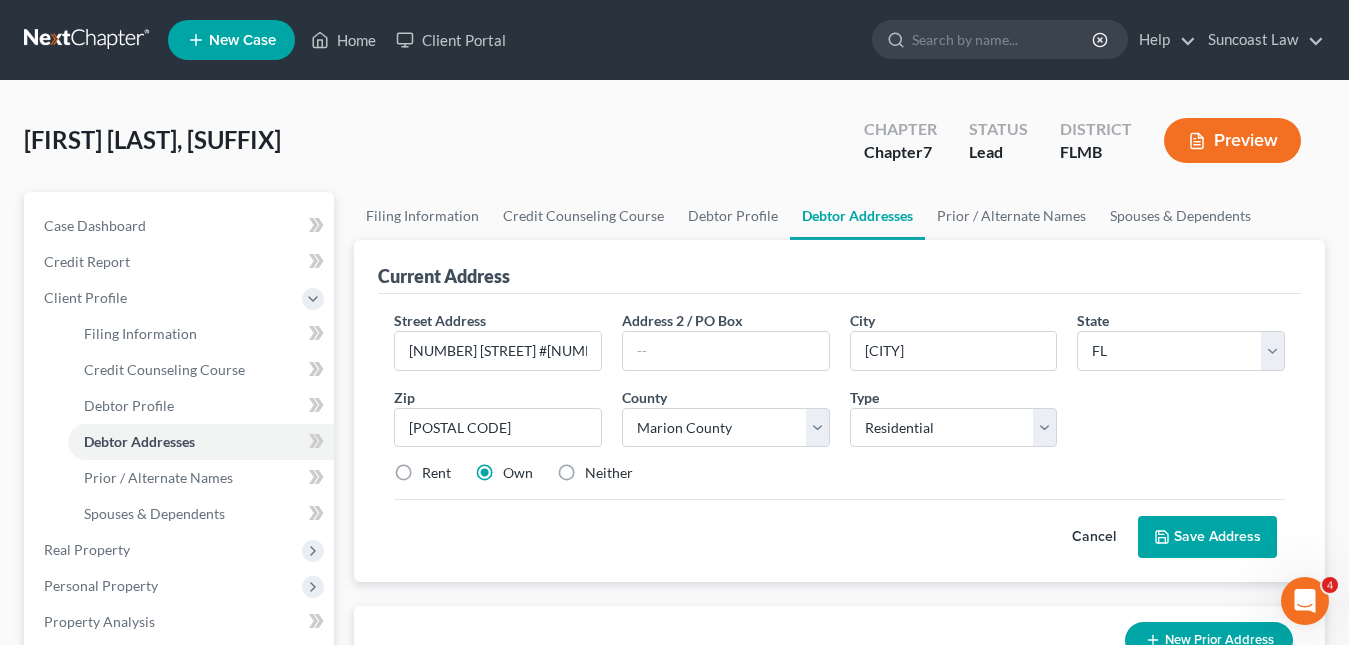 click on "Save Address" at bounding box center (1207, 537) 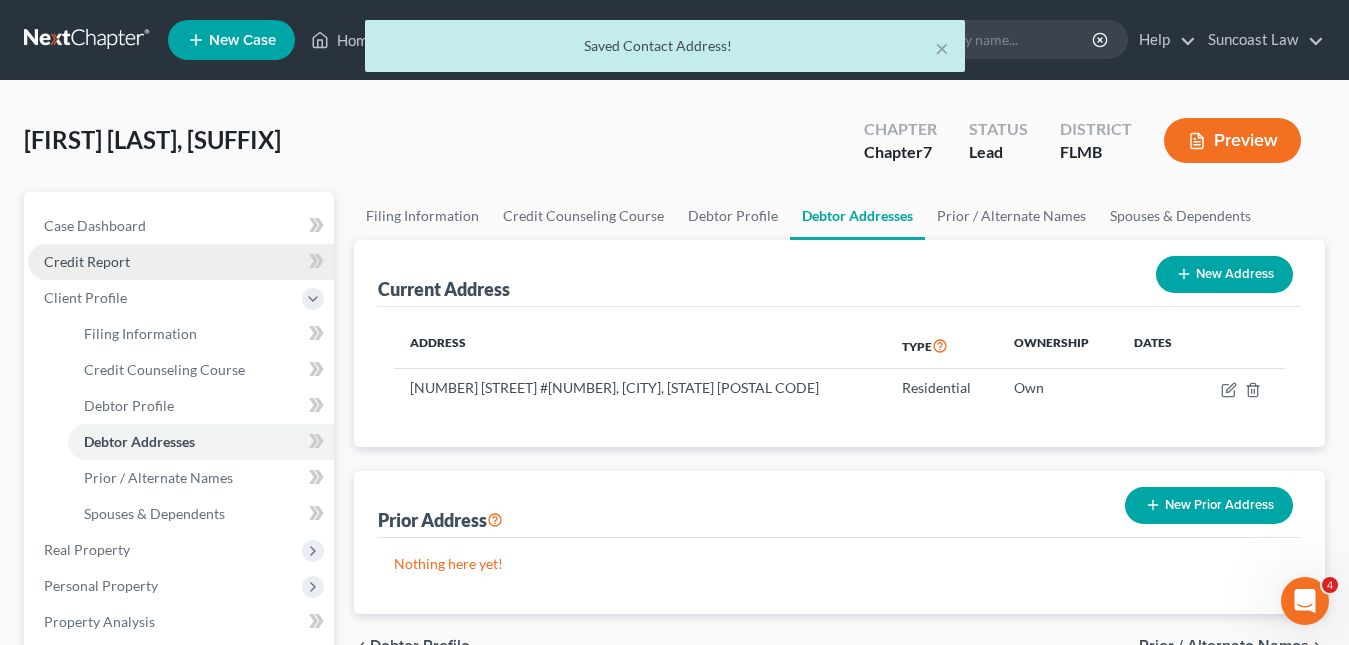 click on "Credit Report" at bounding box center [87, 261] 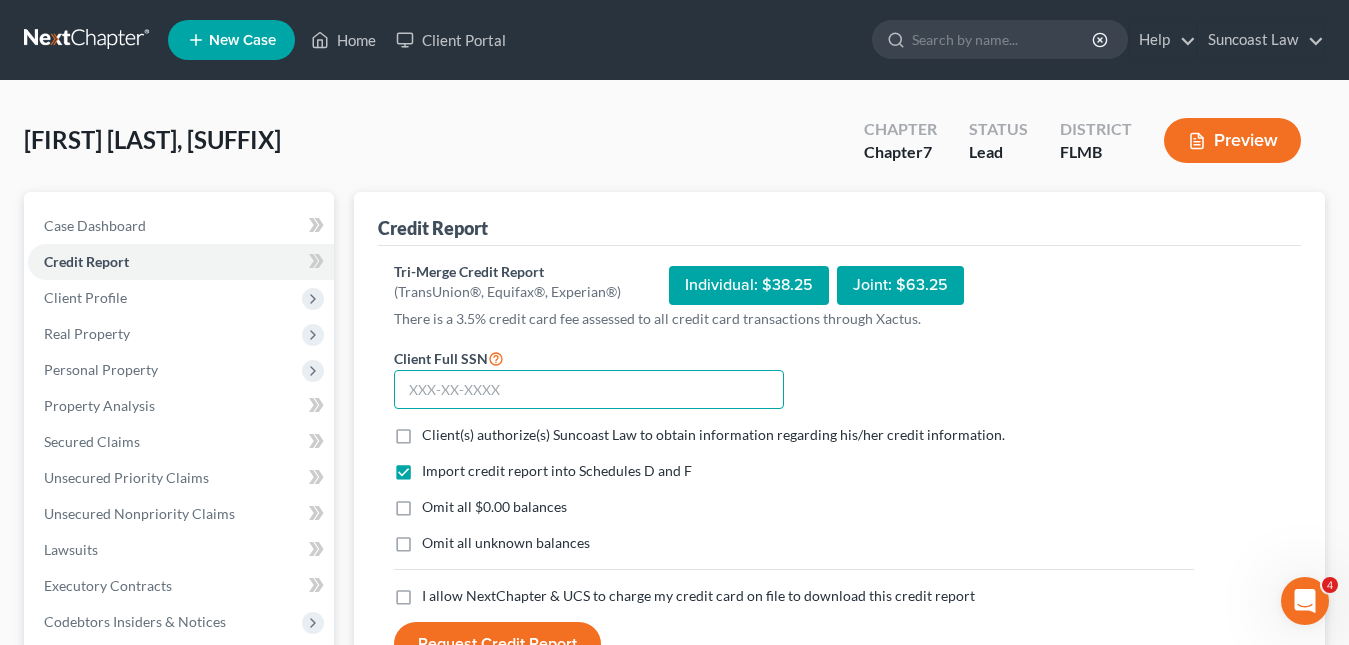 click at bounding box center (589, 390) 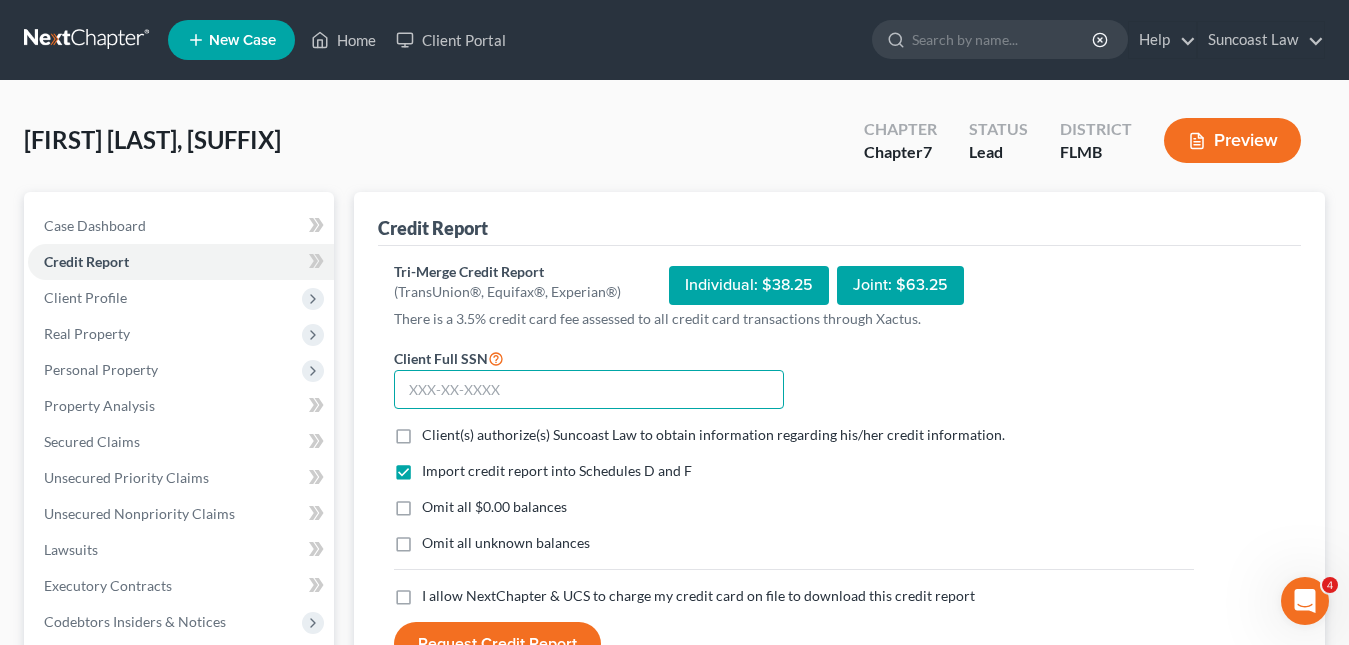 paste on "[SSN]" 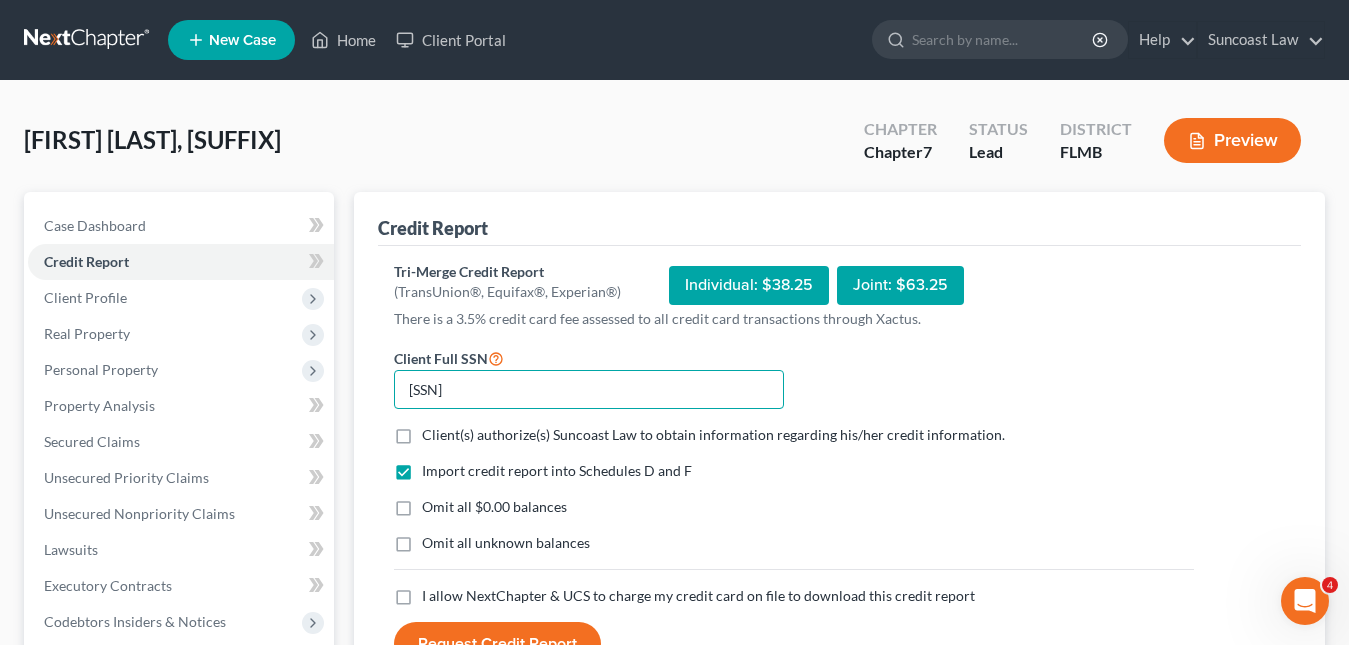 type on "[SSN]" 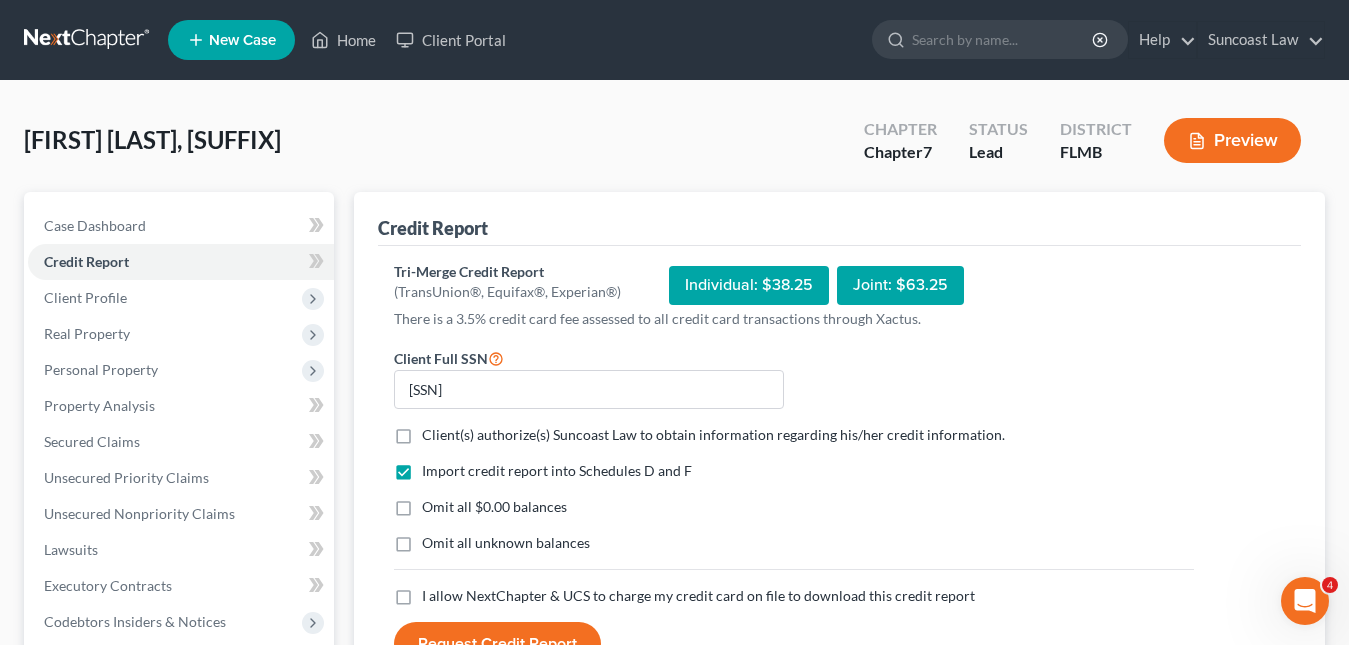 drag, startPoint x: 403, startPoint y: 439, endPoint x: 412, endPoint y: 445, distance: 10.816654 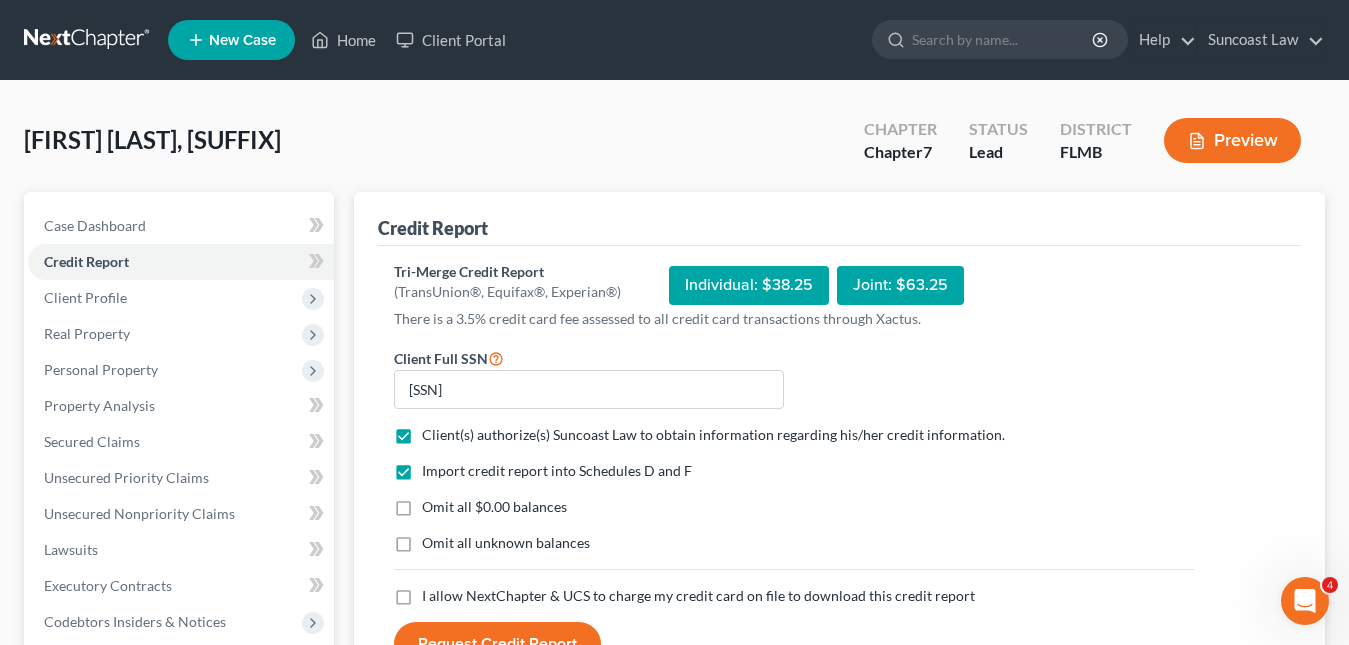 click on "I allow NextChapter & UCS to charge my credit card on file to download this credit report
*" at bounding box center [698, 596] 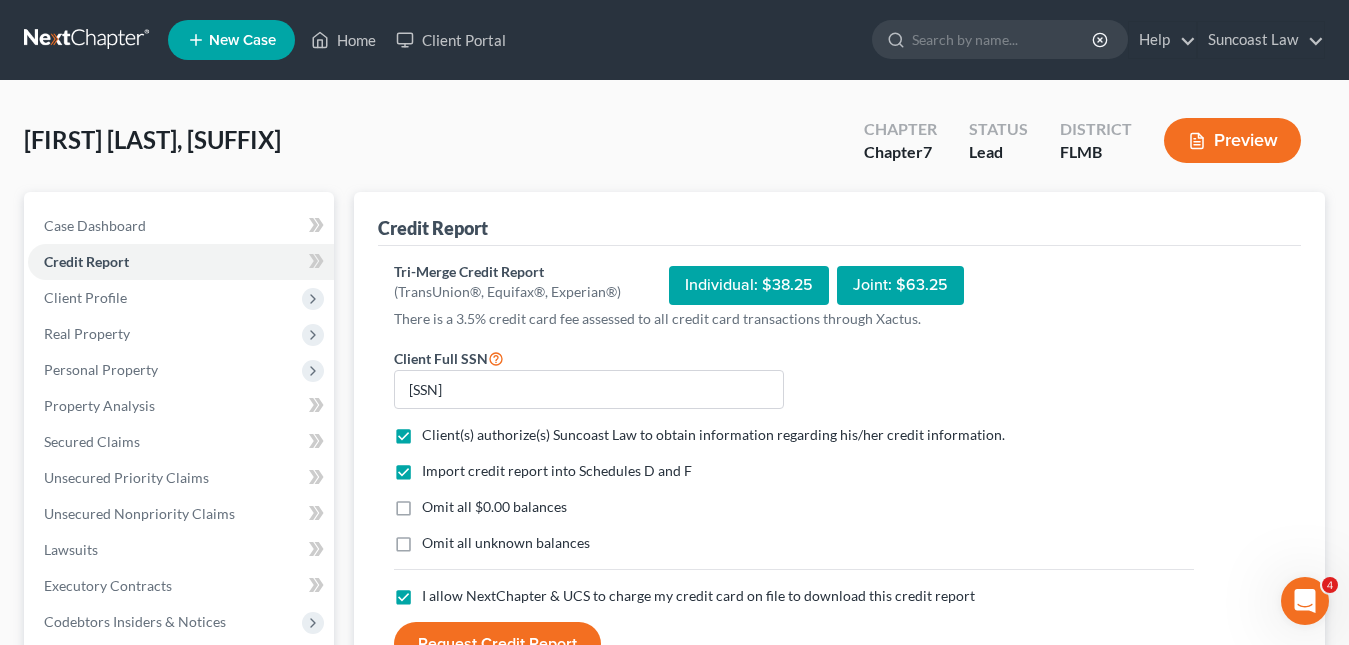scroll, scrollTop: 100, scrollLeft: 0, axis: vertical 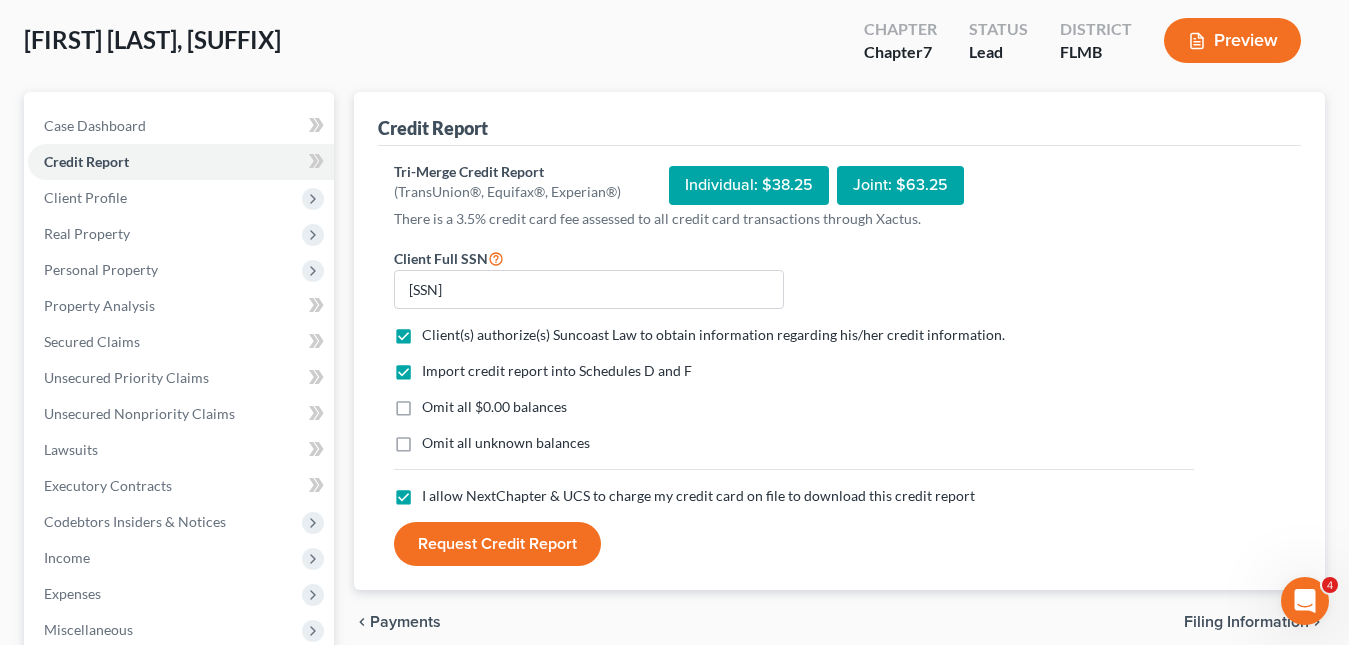 click on "Request Credit Report" at bounding box center [497, 544] 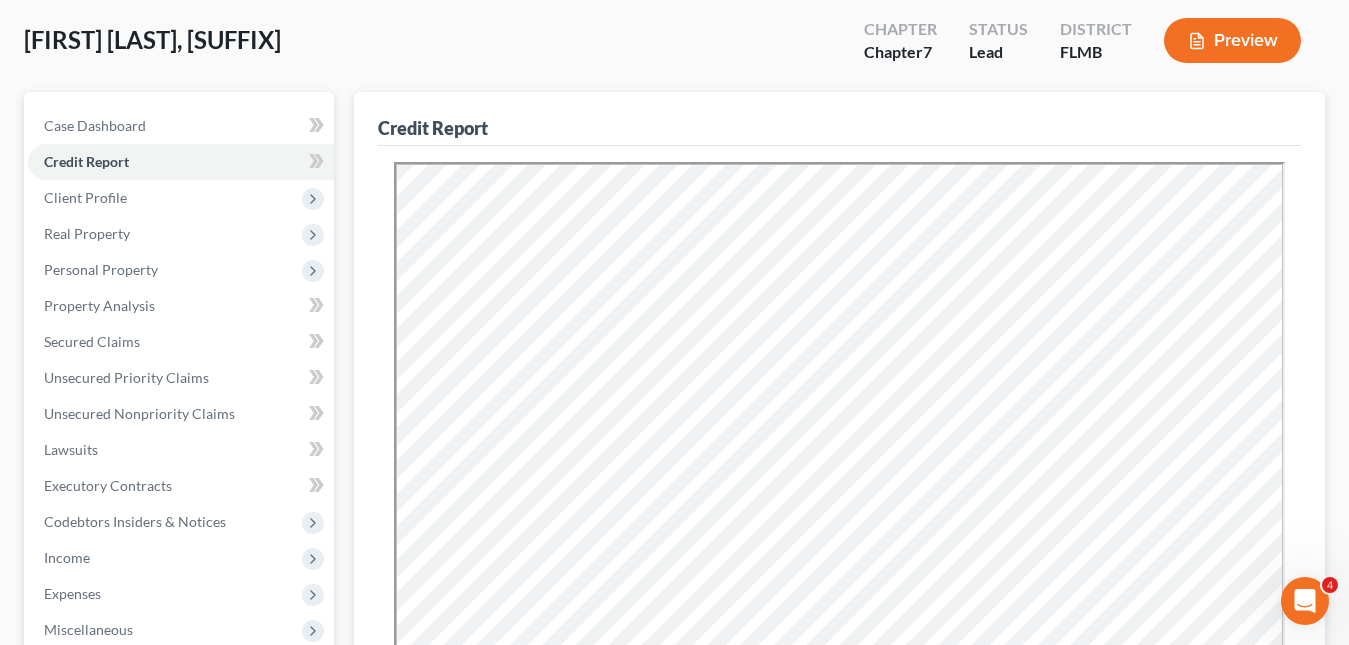 scroll, scrollTop: 0, scrollLeft: 0, axis: both 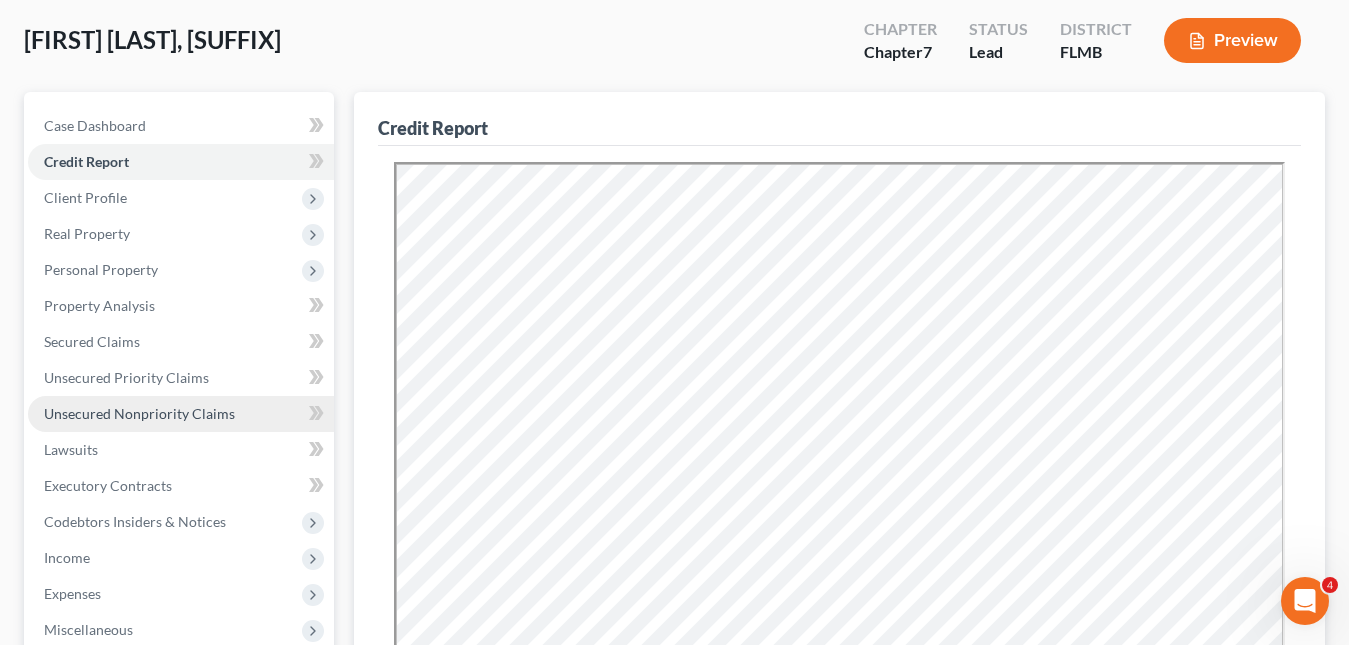 click on "Unsecured Nonpriority Claims" at bounding box center [139, 413] 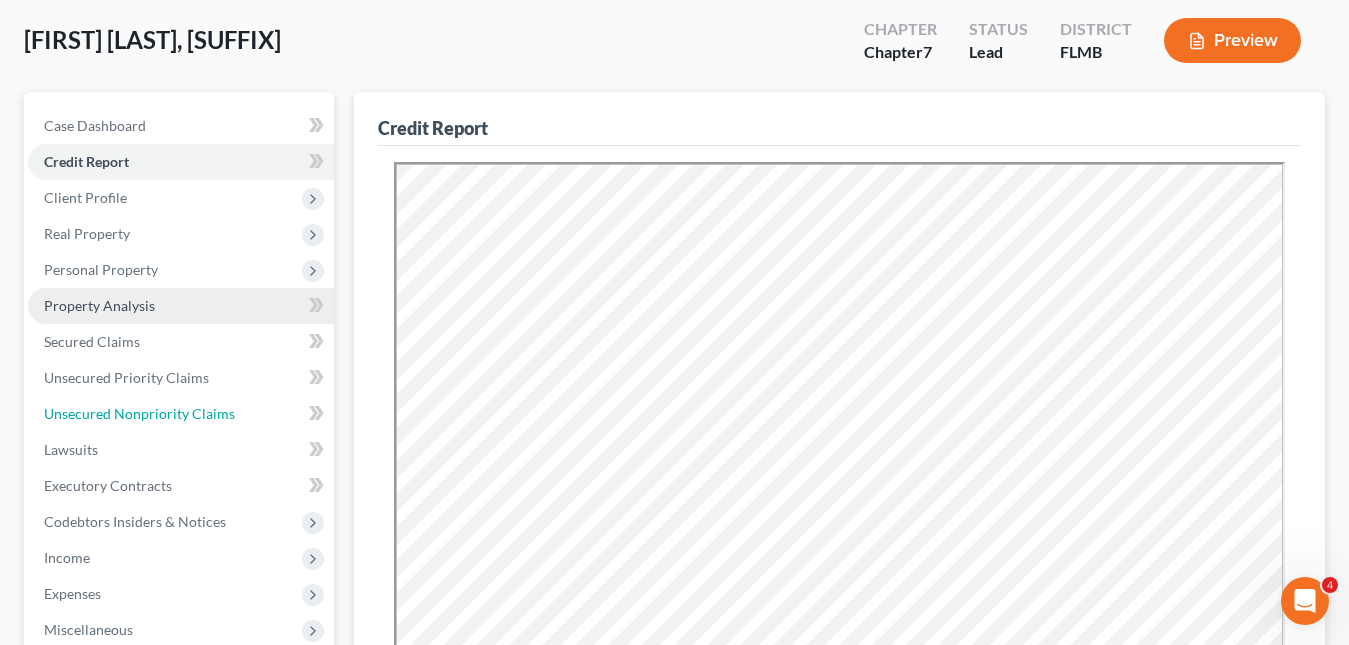 scroll, scrollTop: 0, scrollLeft: 0, axis: both 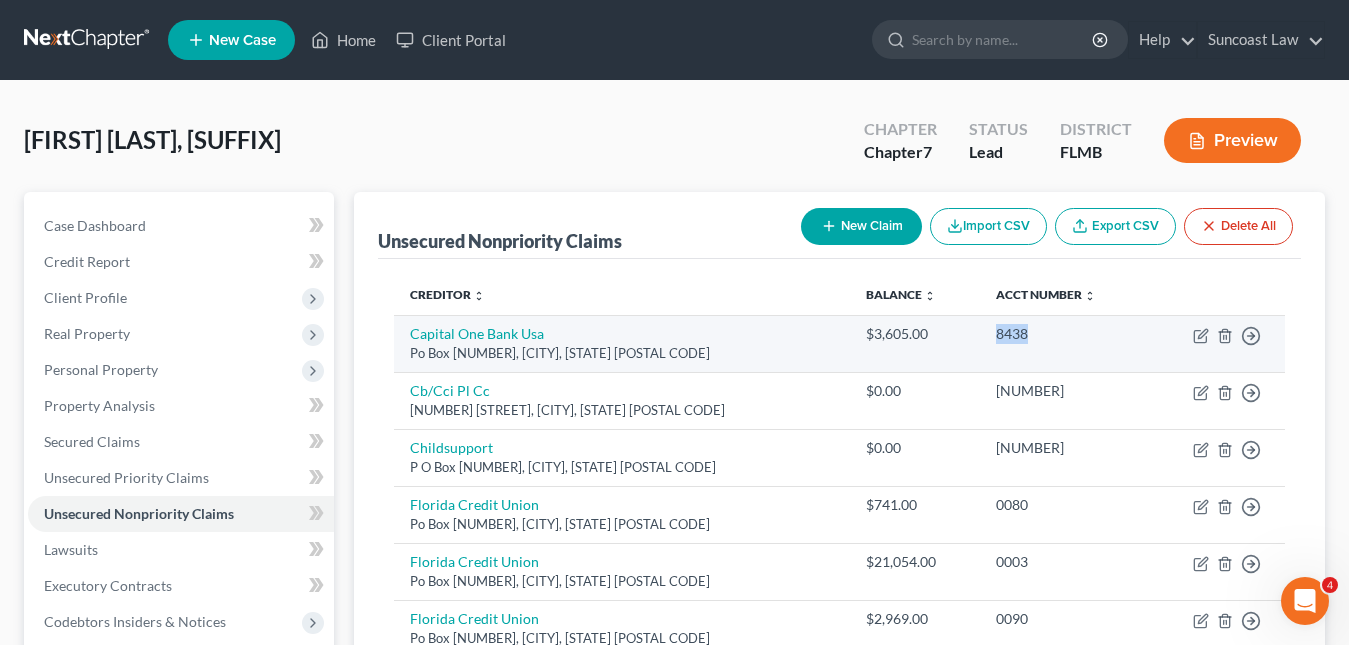 drag, startPoint x: 1018, startPoint y: 337, endPoint x: 973, endPoint y: 336, distance: 45.01111 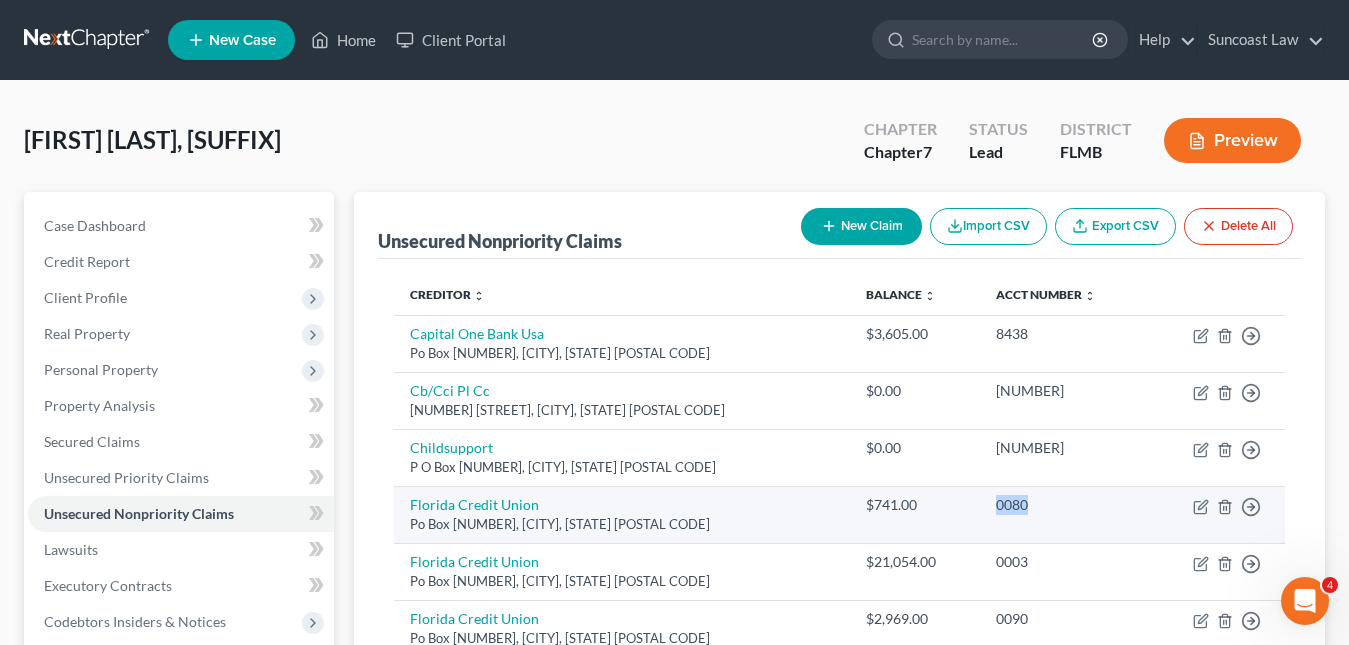 drag, startPoint x: 1032, startPoint y: 505, endPoint x: 976, endPoint y: 505, distance: 56 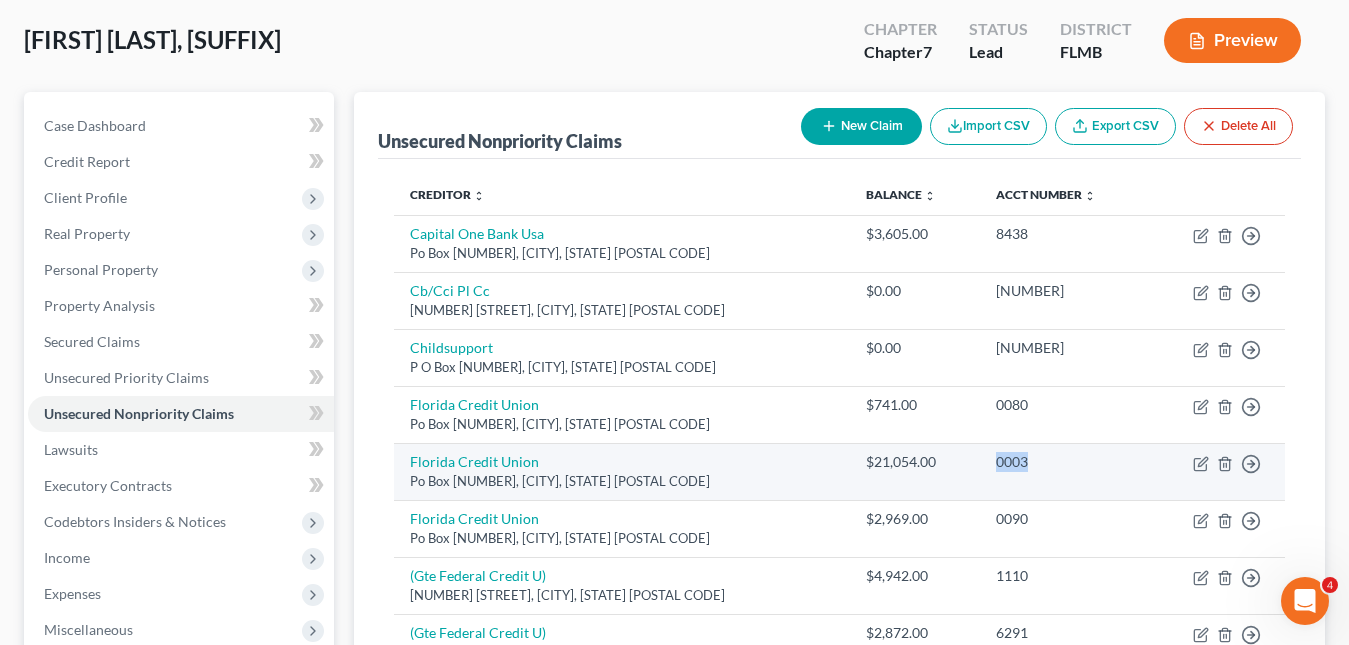 drag, startPoint x: 1022, startPoint y: 469, endPoint x: 980, endPoint y: 463, distance: 42.426407 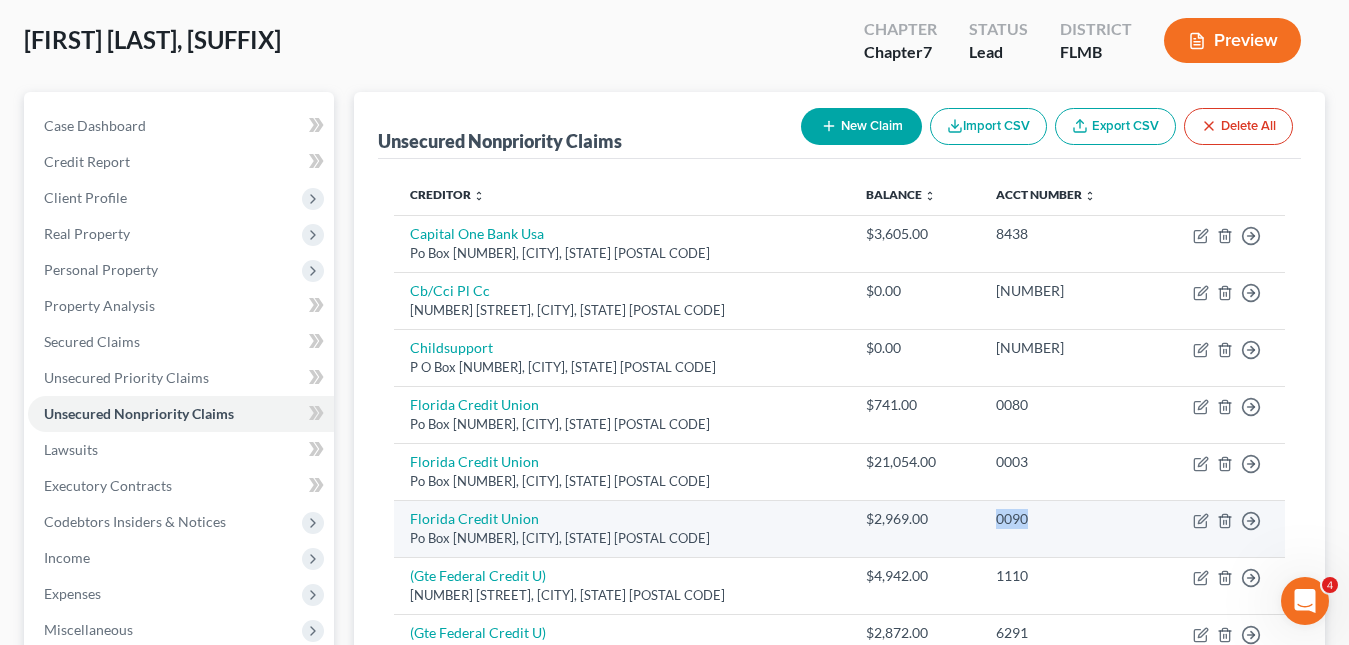 drag, startPoint x: 1028, startPoint y: 524, endPoint x: 979, endPoint y: 517, distance: 49.497475 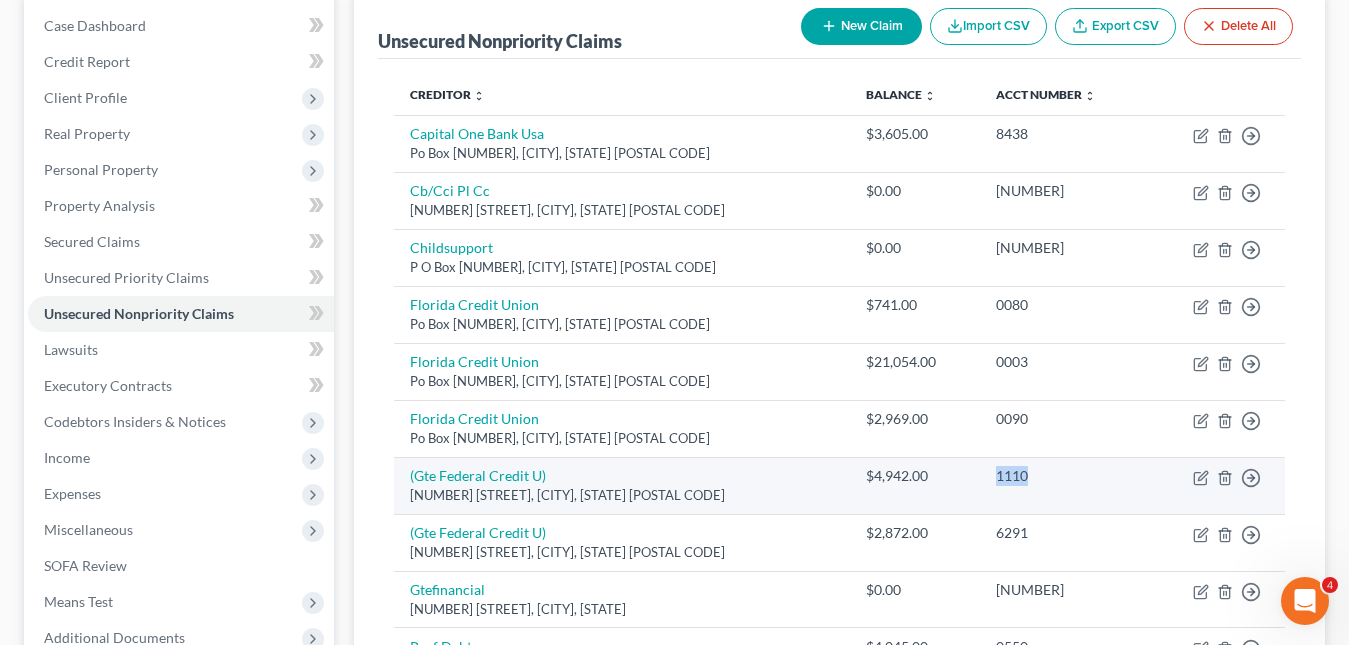 drag, startPoint x: 1027, startPoint y: 480, endPoint x: 979, endPoint y: 476, distance: 48.166378 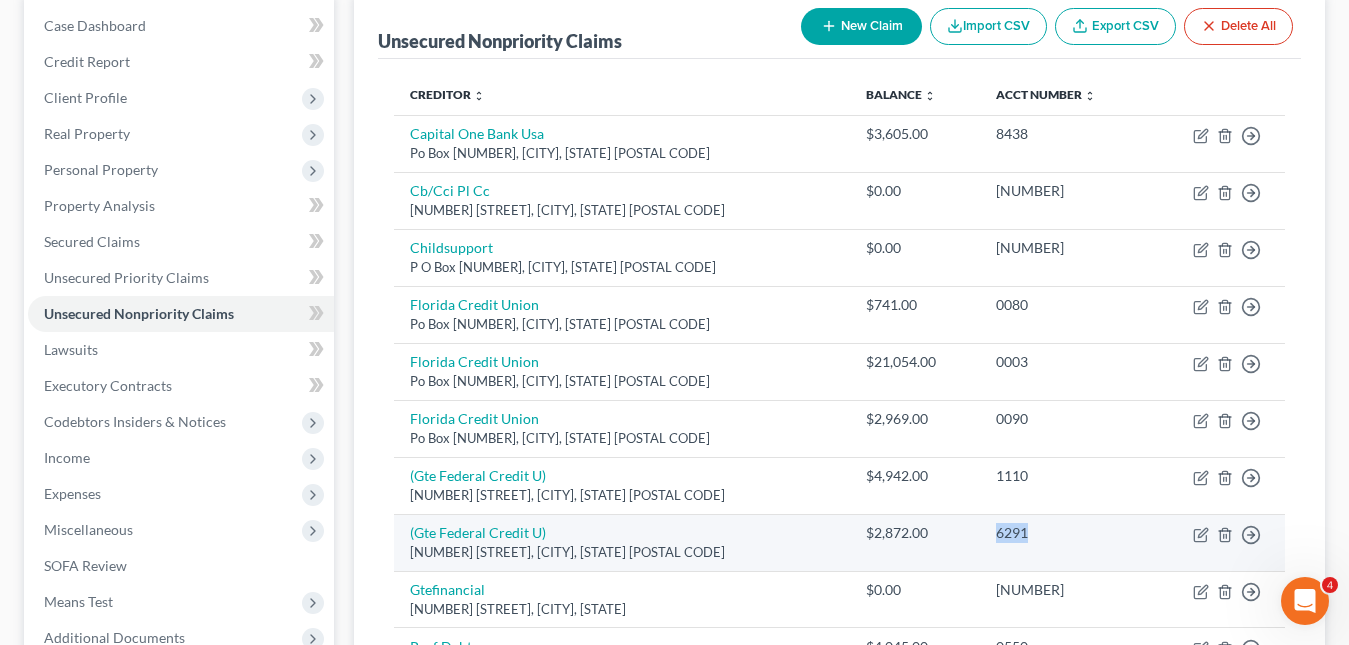 drag, startPoint x: 1016, startPoint y: 531, endPoint x: 978, endPoint y: 529, distance: 38.052597 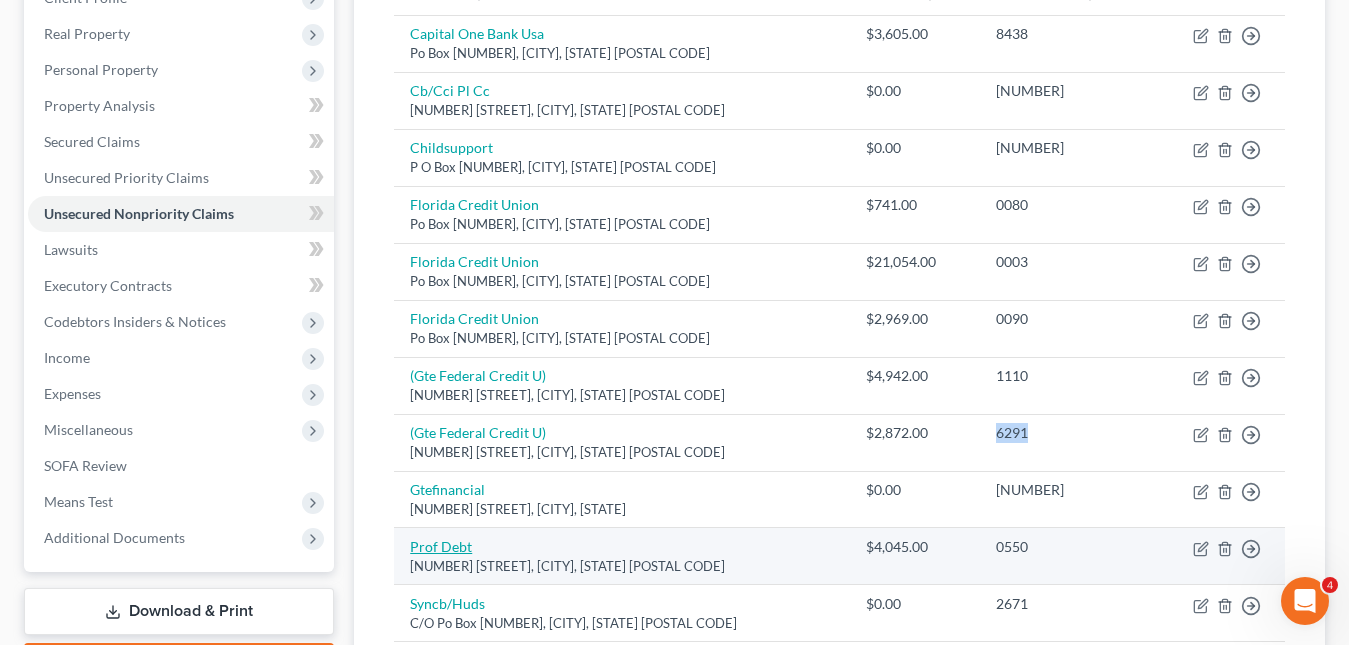 click on "Prof Debt" at bounding box center (441, 546) 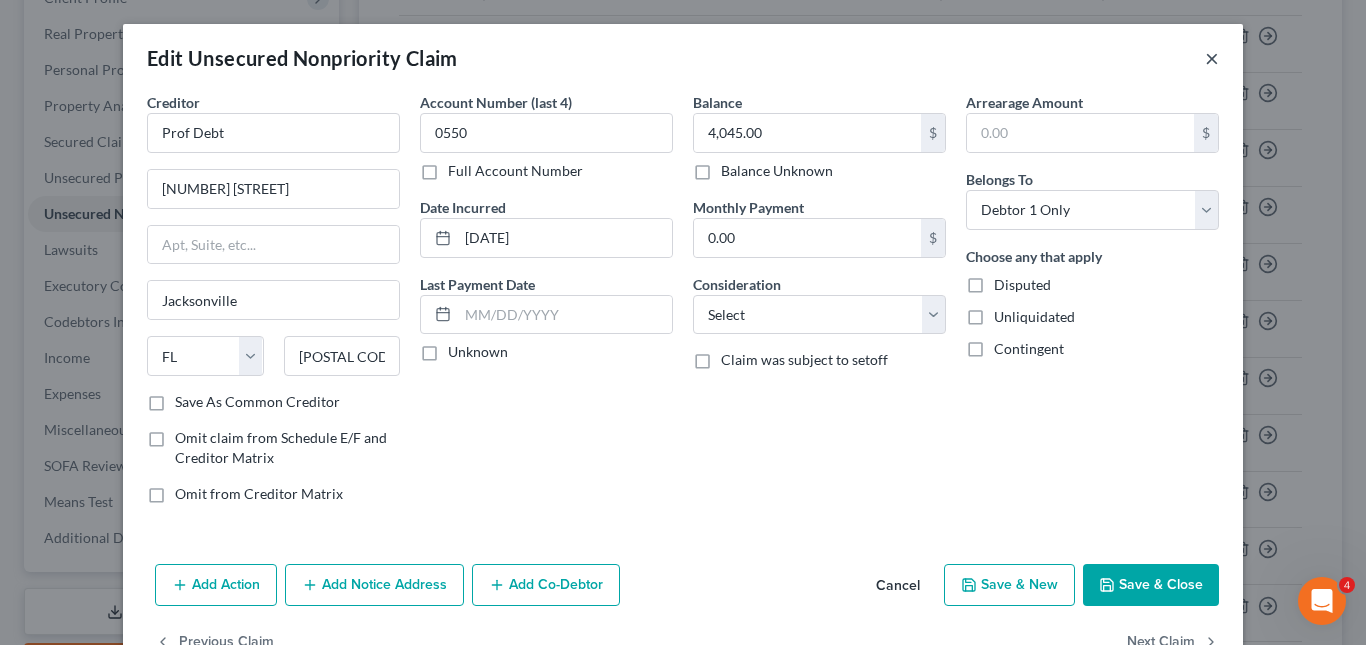 click on "×" at bounding box center [1212, 58] 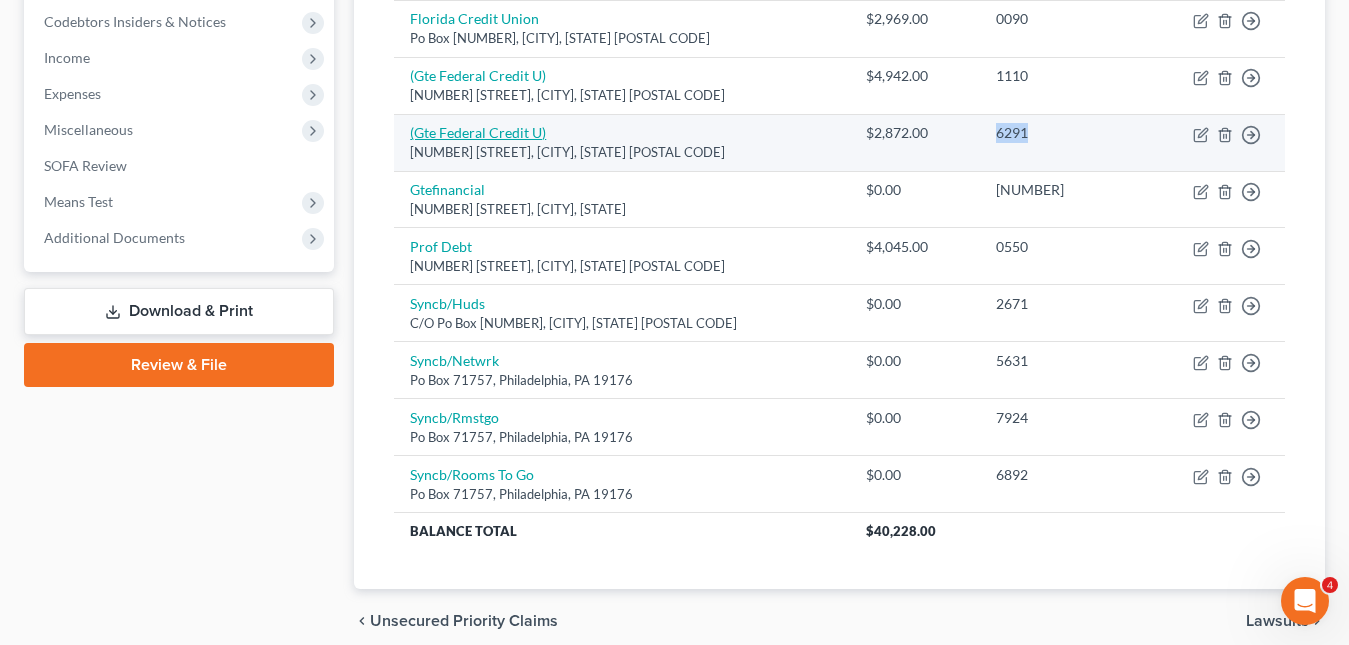 scroll, scrollTop: 200, scrollLeft: 0, axis: vertical 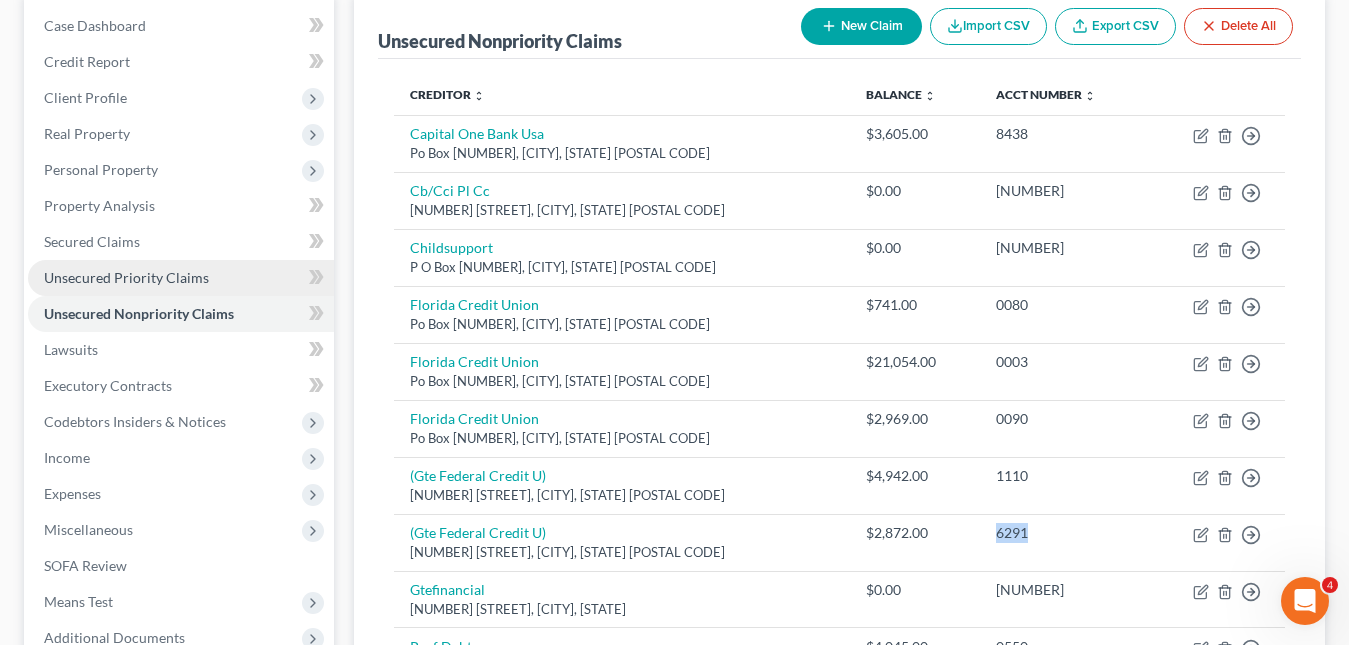 click on "Unsecured Priority Claims" at bounding box center (126, 277) 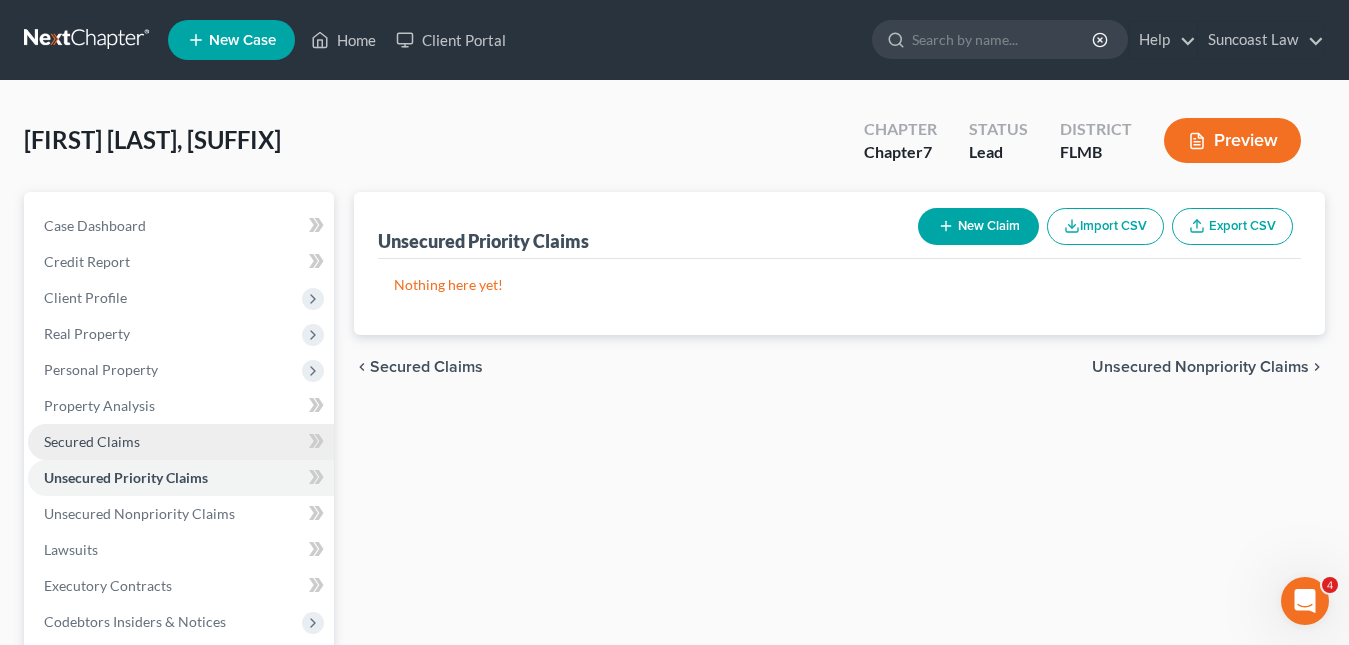 click on "Secured Claims" at bounding box center [92, 441] 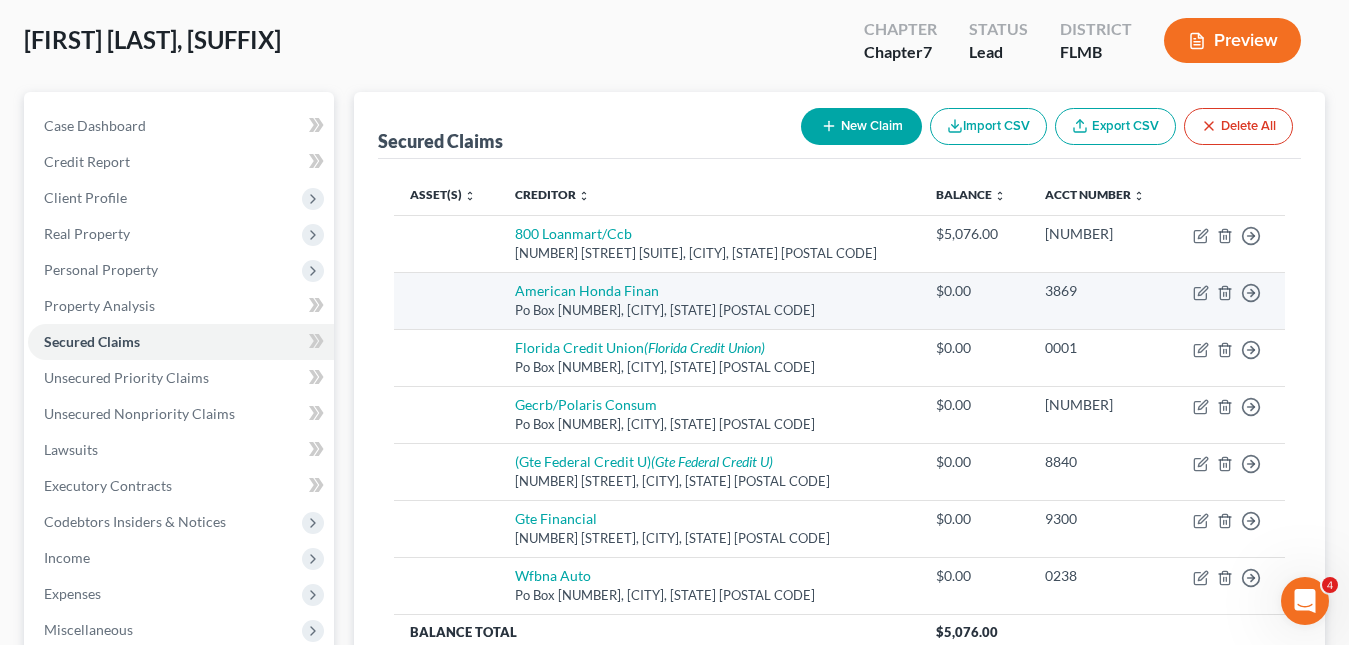 scroll, scrollTop: 200, scrollLeft: 0, axis: vertical 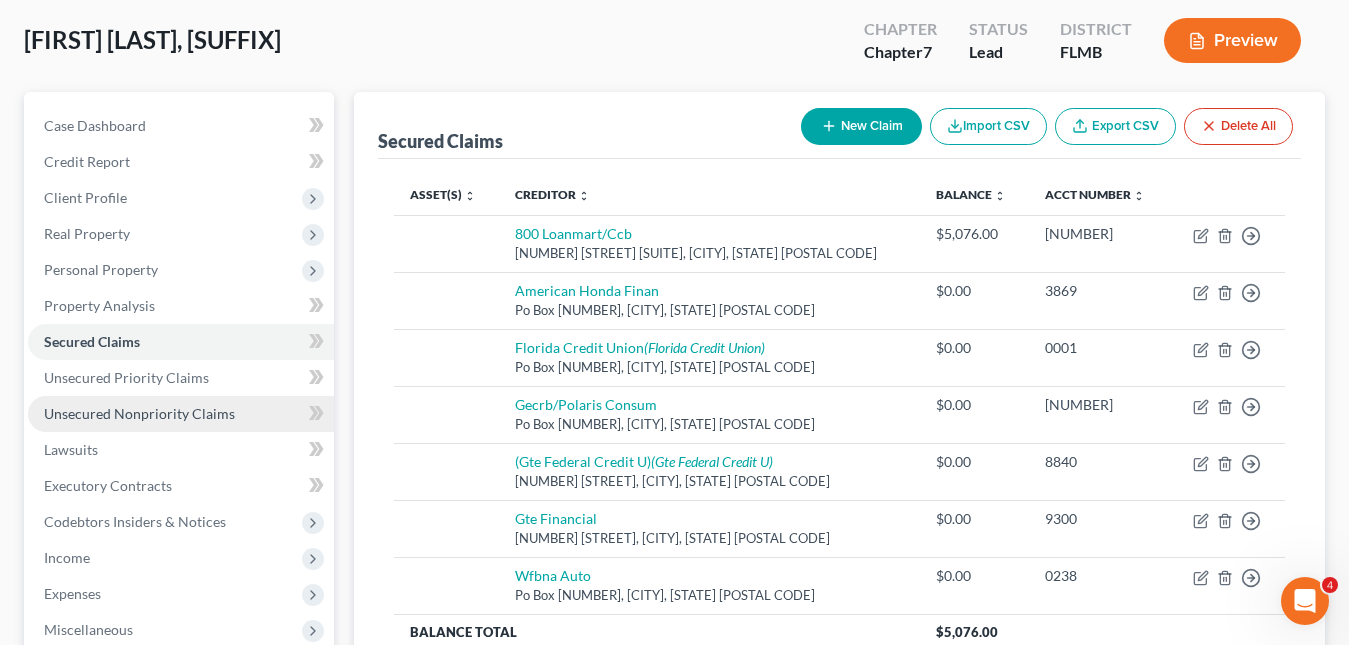 click on "Unsecured Nonpriority Claims" at bounding box center [181, 414] 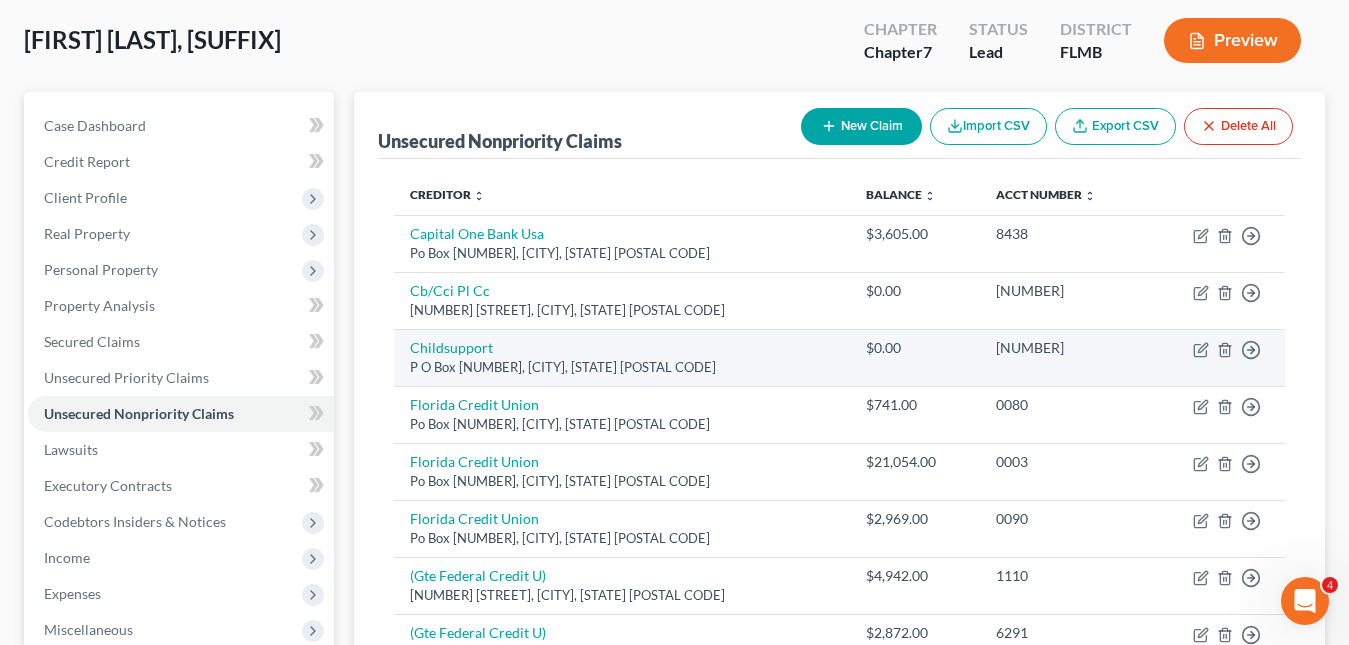 scroll, scrollTop: 0, scrollLeft: 0, axis: both 